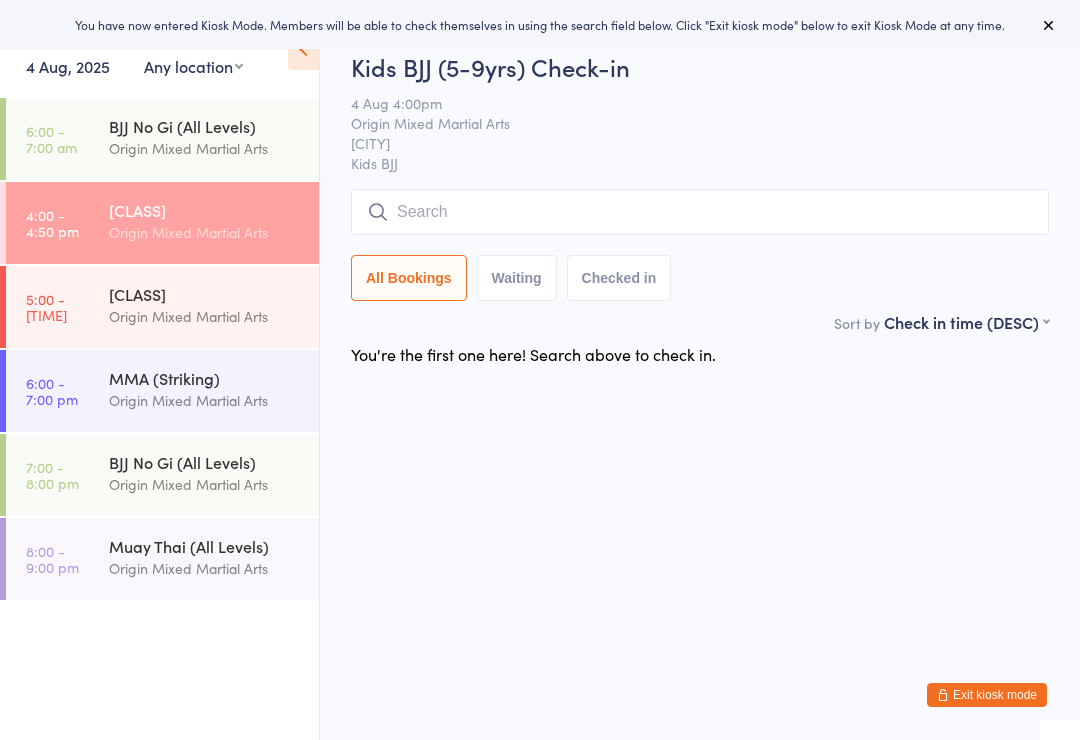 scroll, scrollTop: 0, scrollLeft: 0, axis: both 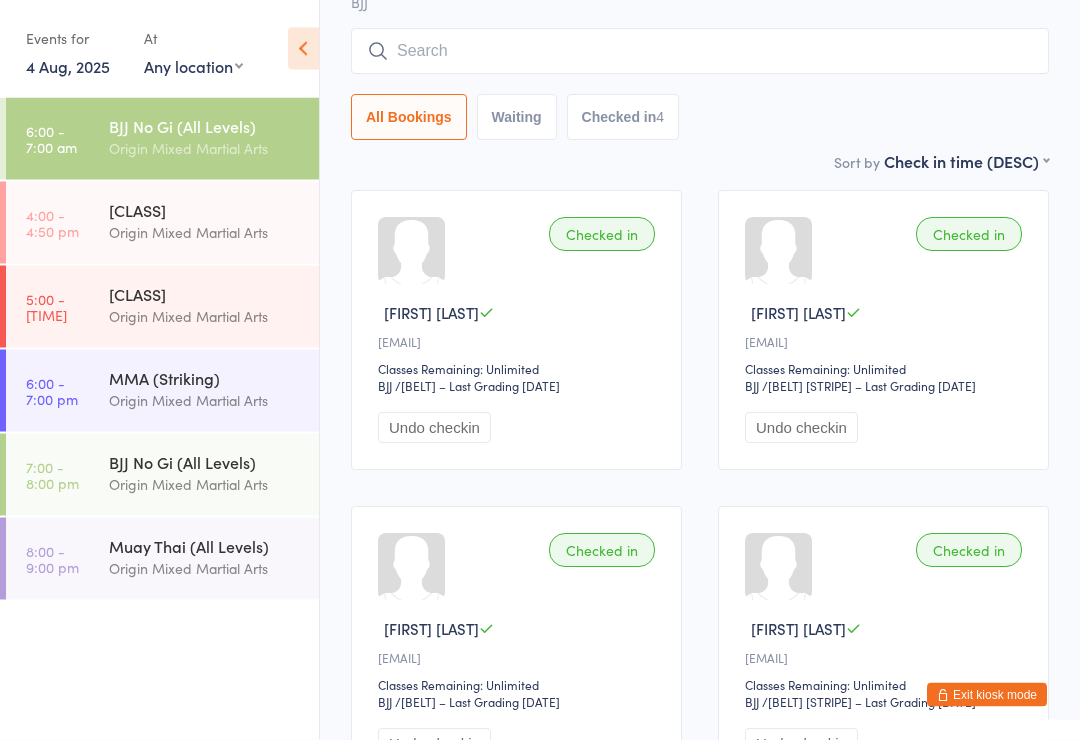 click at bounding box center [700, 52] 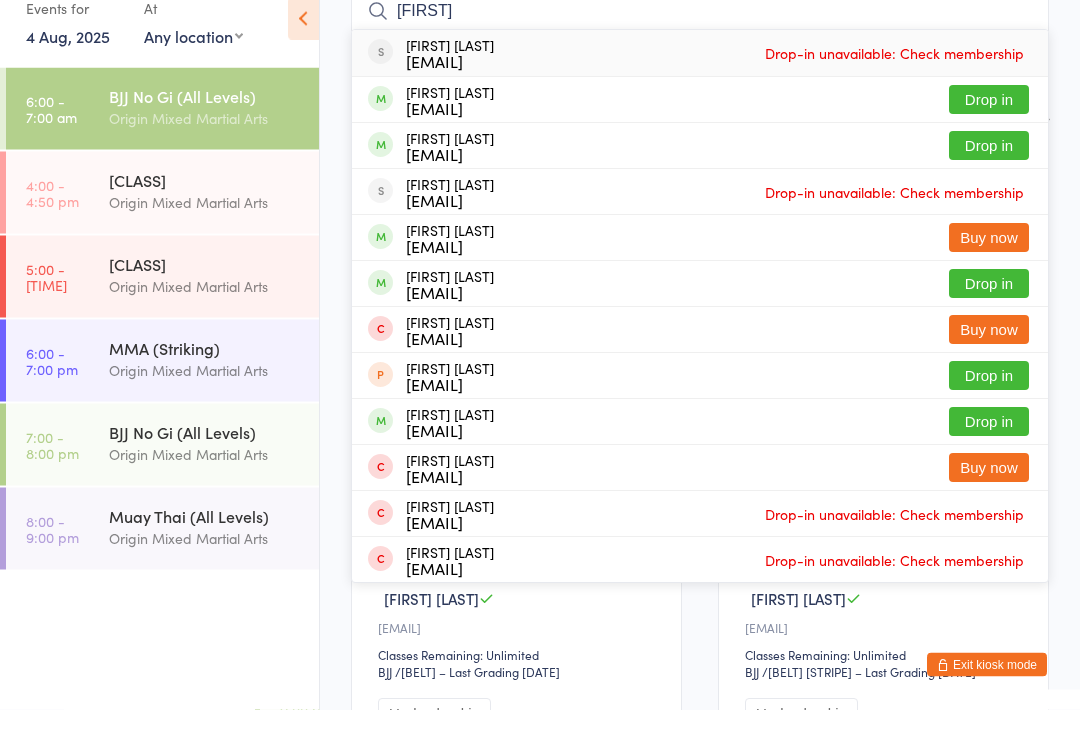 type on "[FIRST]" 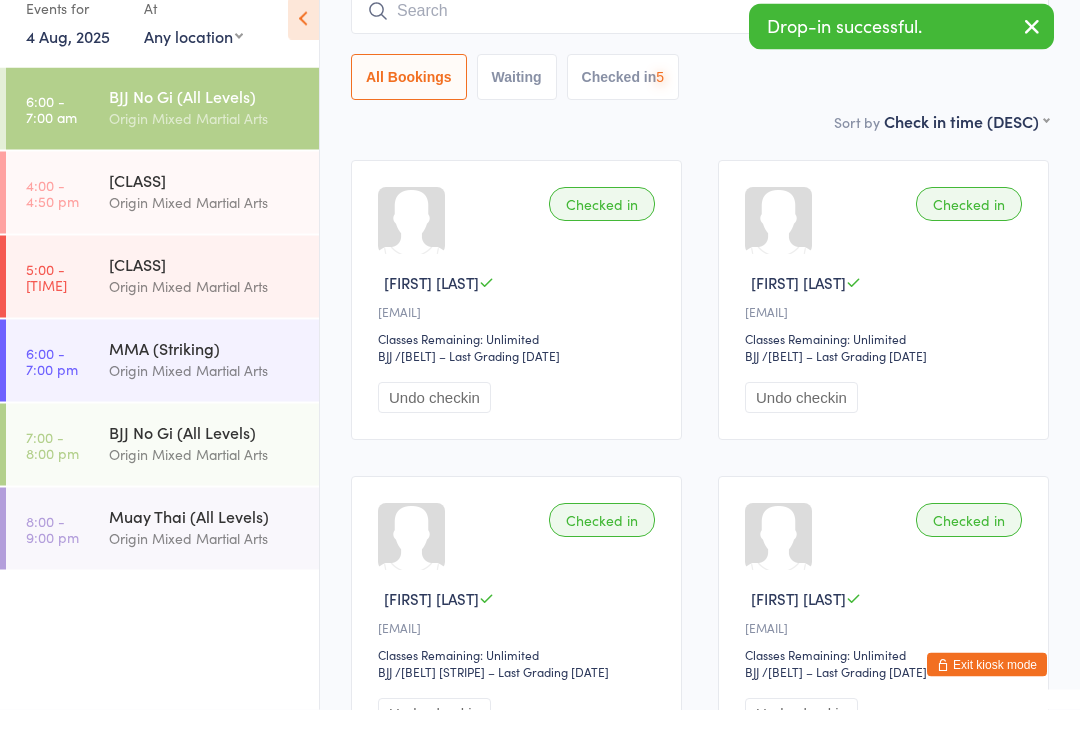 click at bounding box center [700, 42] 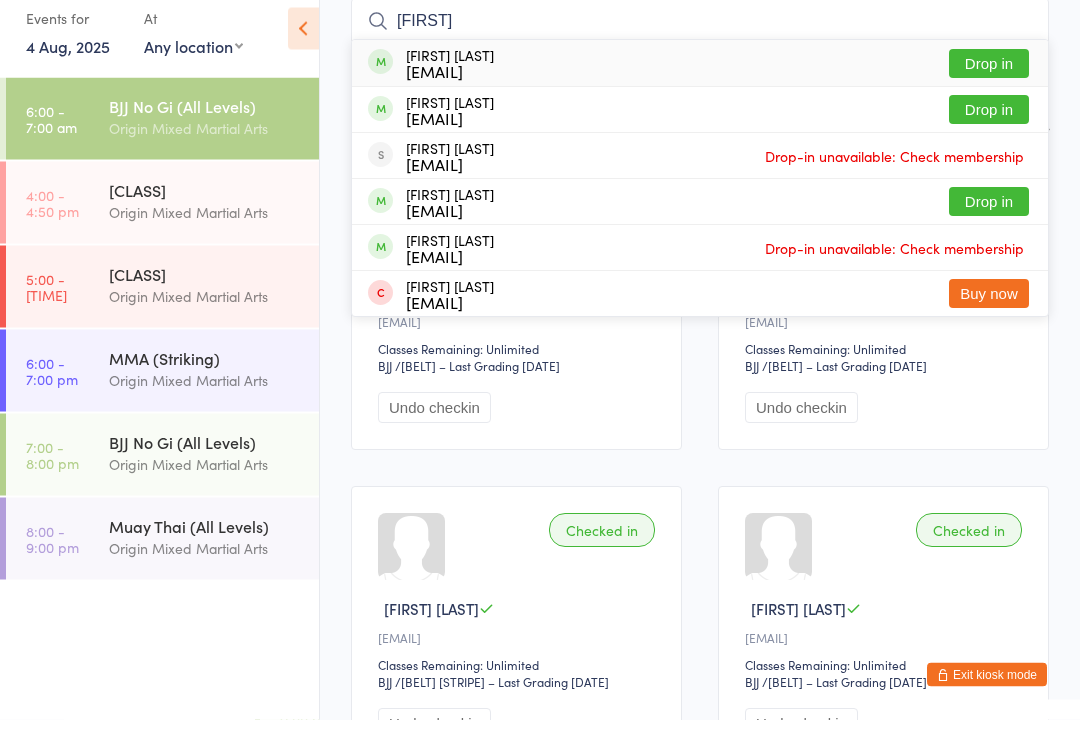 type on "[FIRST]" 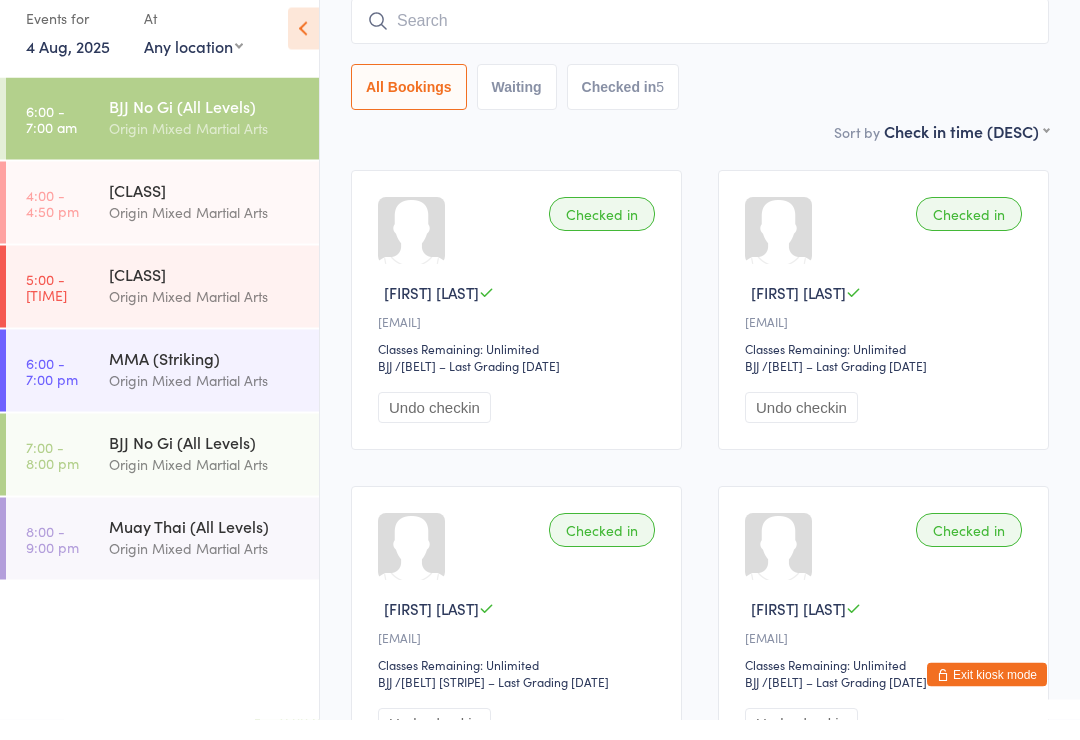 scroll, scrollTop: 181, scrollLeft: 0, axis: vertical 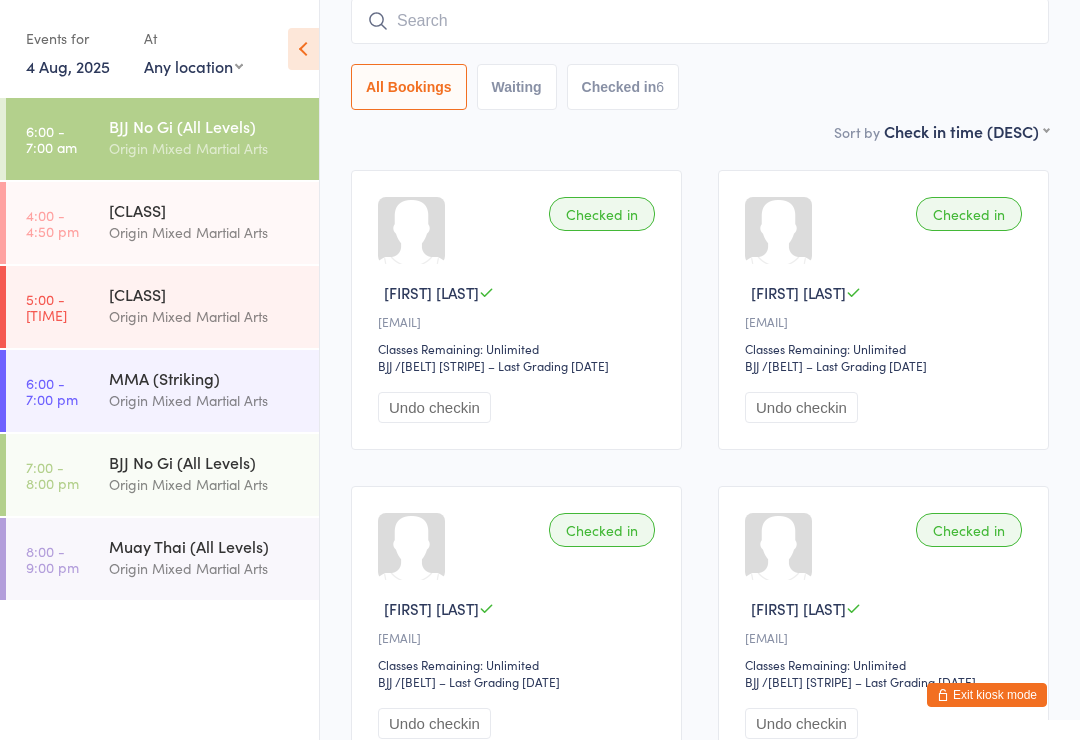 click on "[TIME] [CLASS] [COMPANY]" at bounding box center [162, 223] 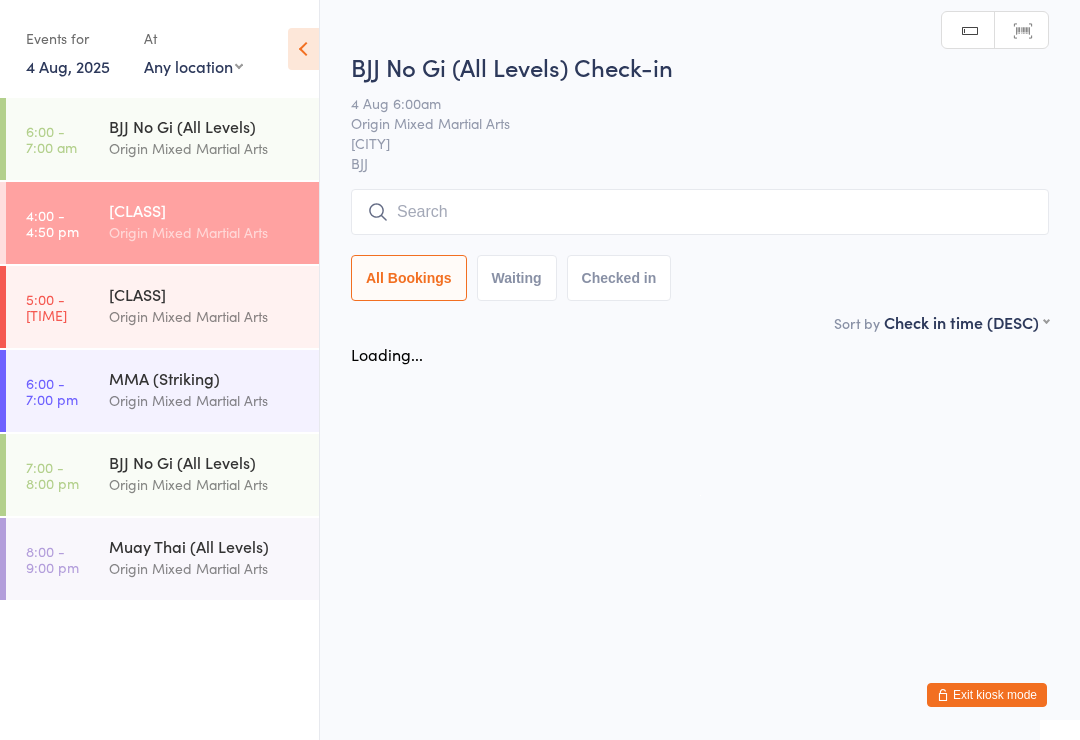 scroll, scrollTop: 0, scrollLeft: 0, axis: both 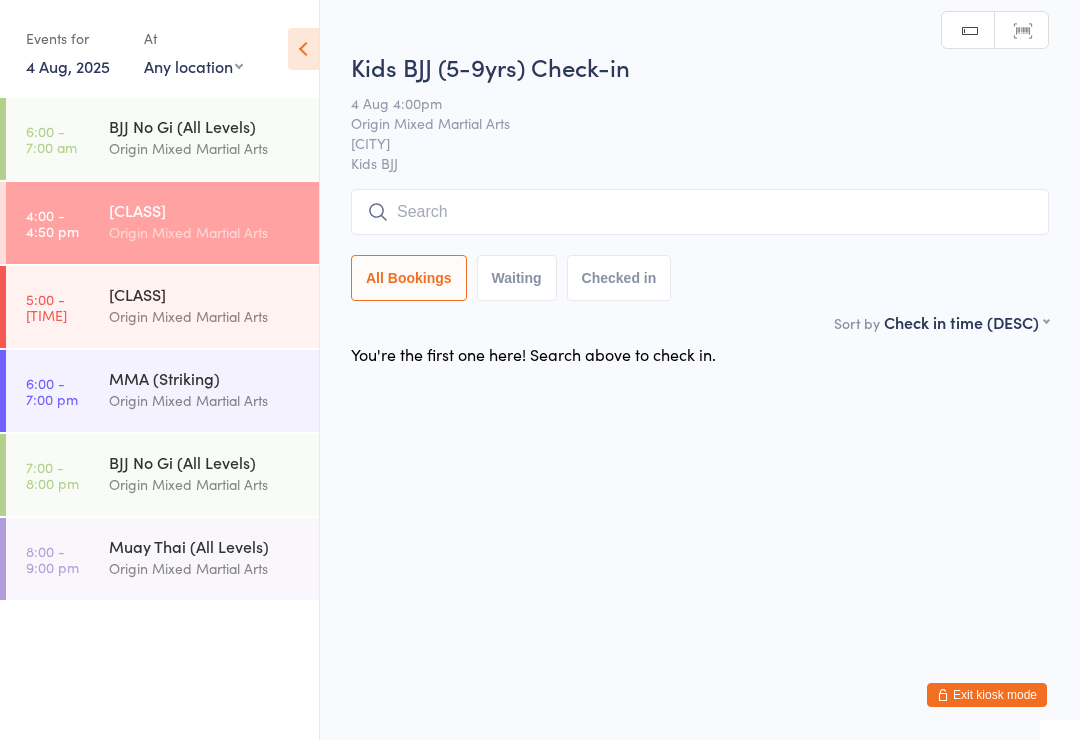 click on "Origin Mixed Martial Arts" at bounding box center [205, 316] 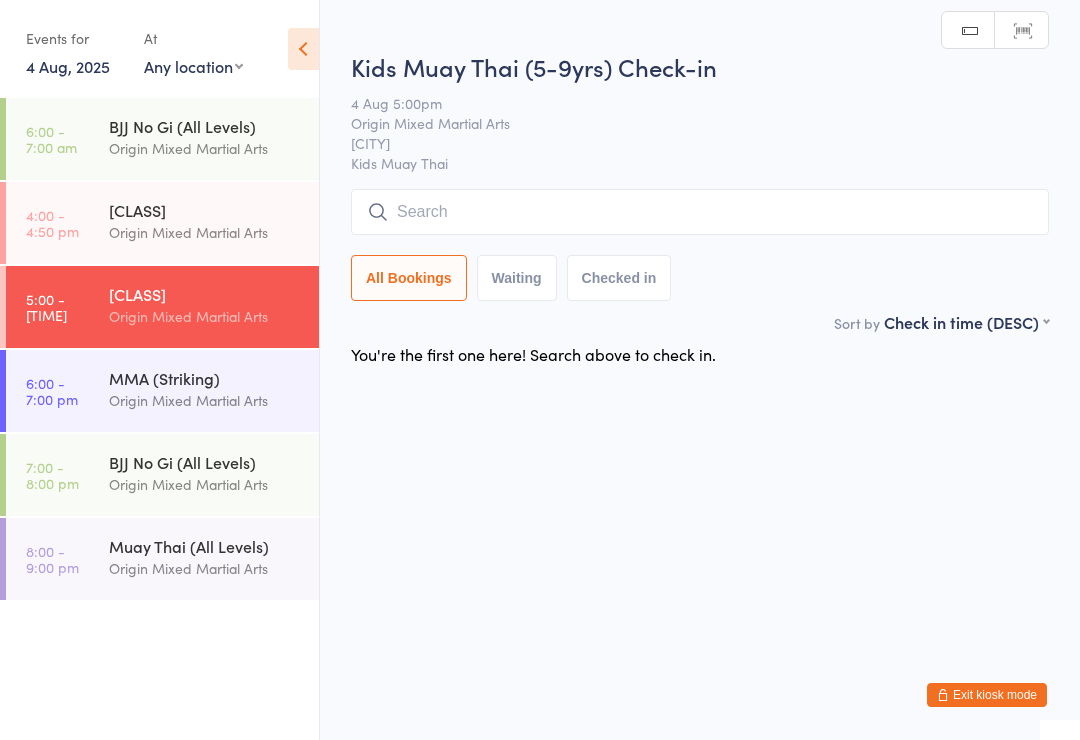 click on "[CLASS] [ORG]" at bounding box center [214, 389] 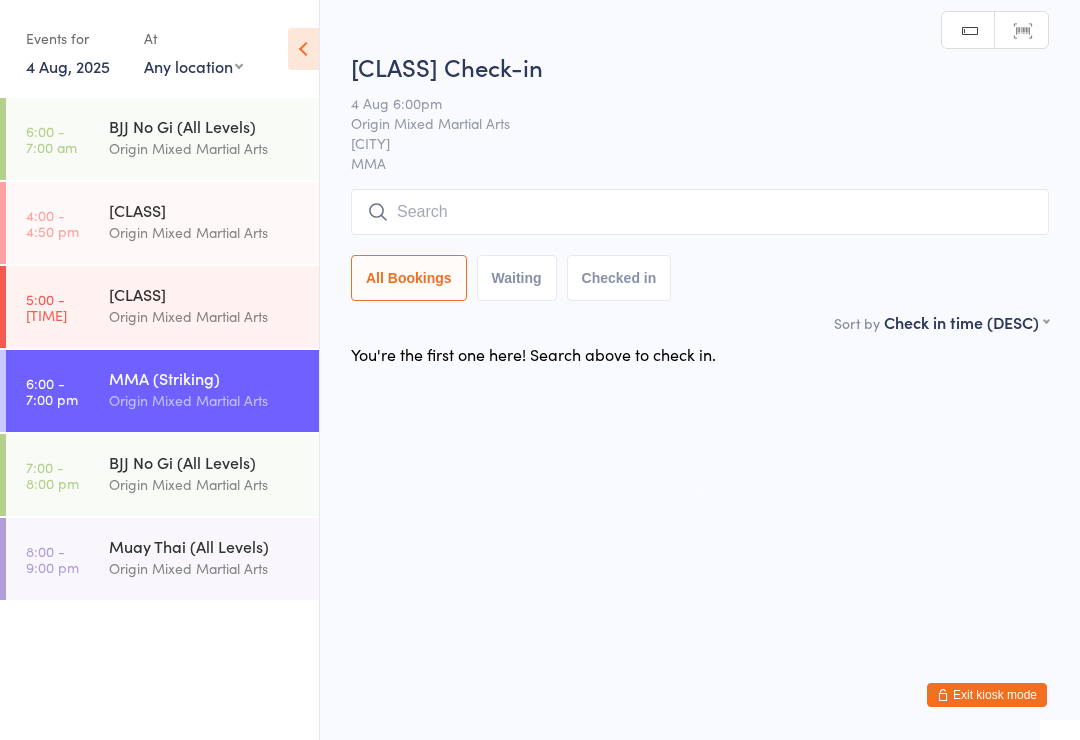 click on "BJJ No Gi (All Levels)" at bounding box center (205, 462) 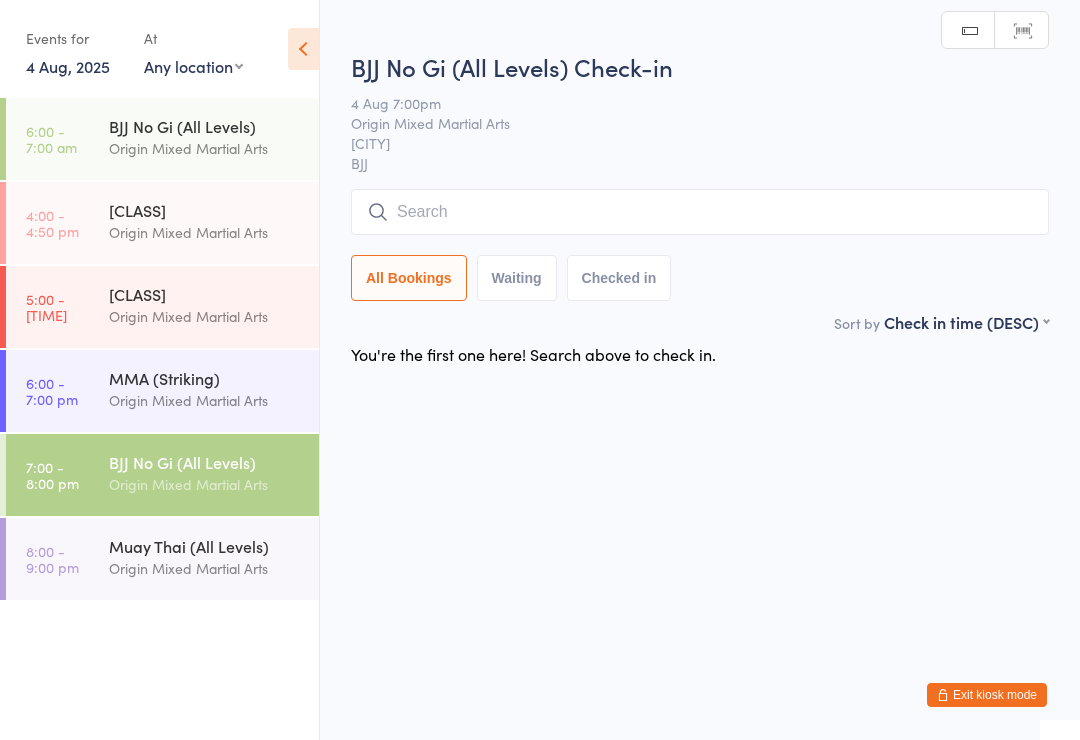 click on "[TIME] [CLASS] [ORG]" at bounding box center [162, 559] 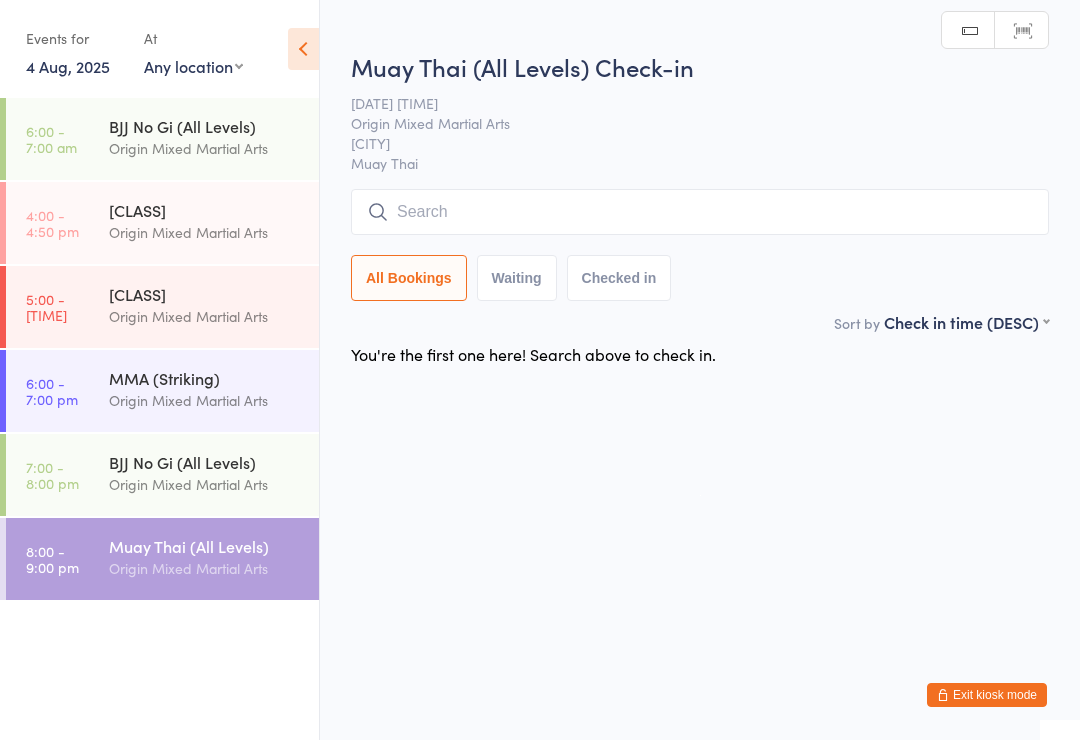 click on "4 Aug, 2025" at bounding box center [68, 66] 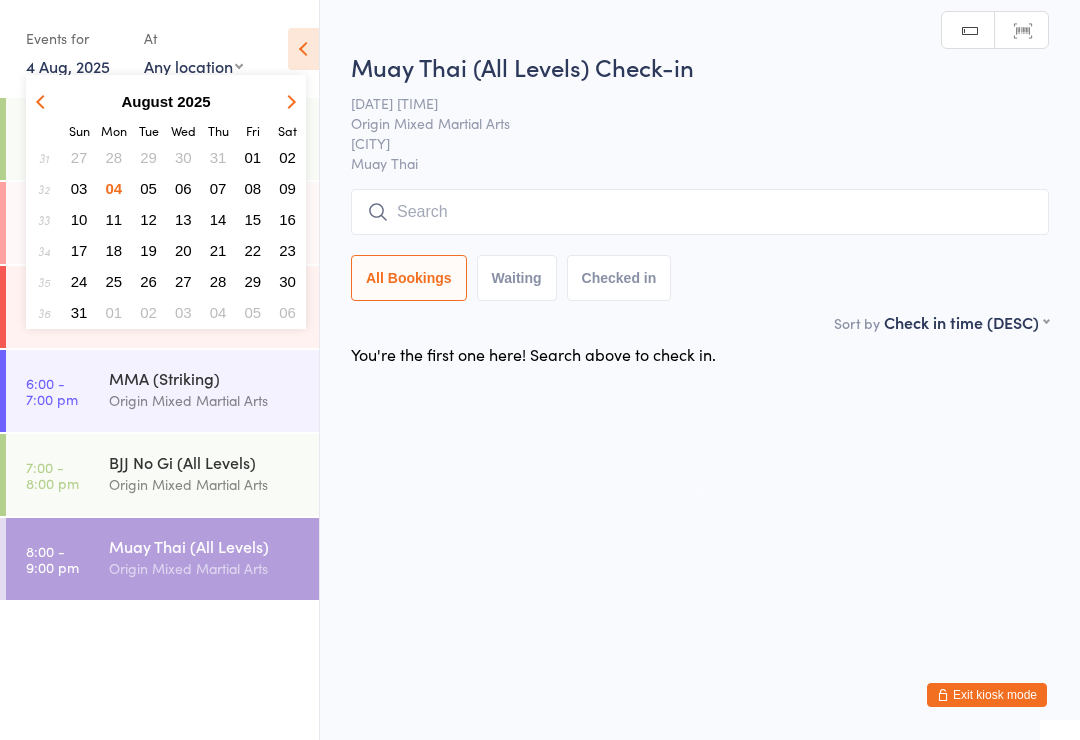 click on "05" at bounding box center [148, 188] 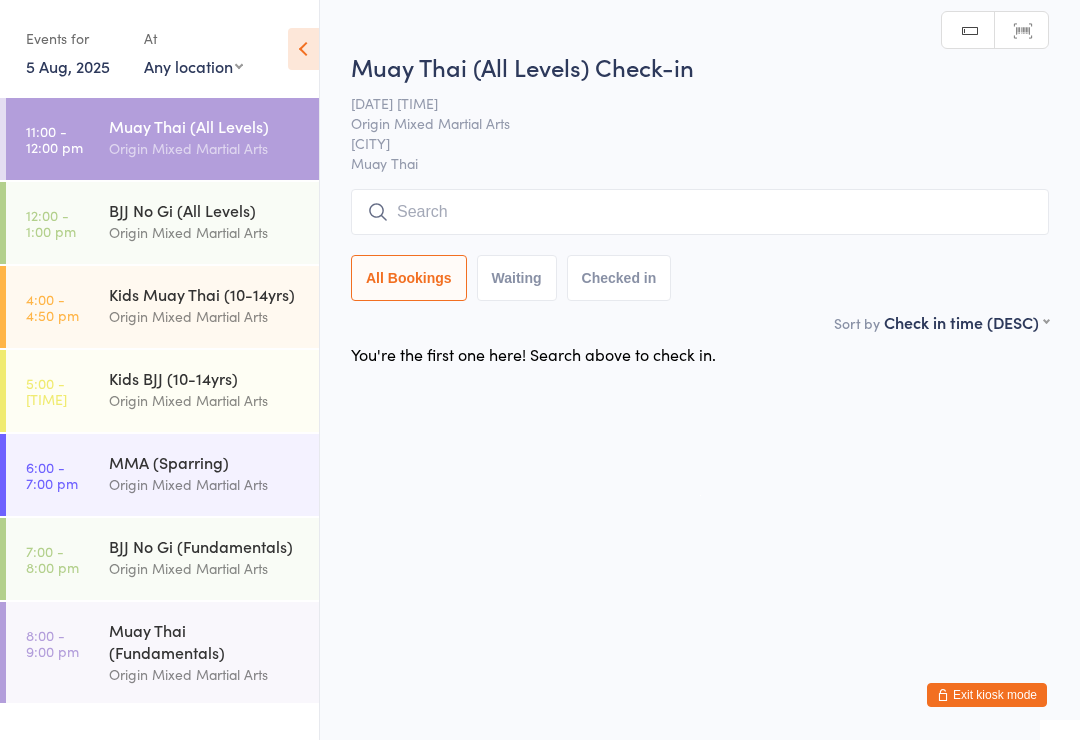 click on "Origin Mixed Martial Arts" at bounding box center [205, 232] 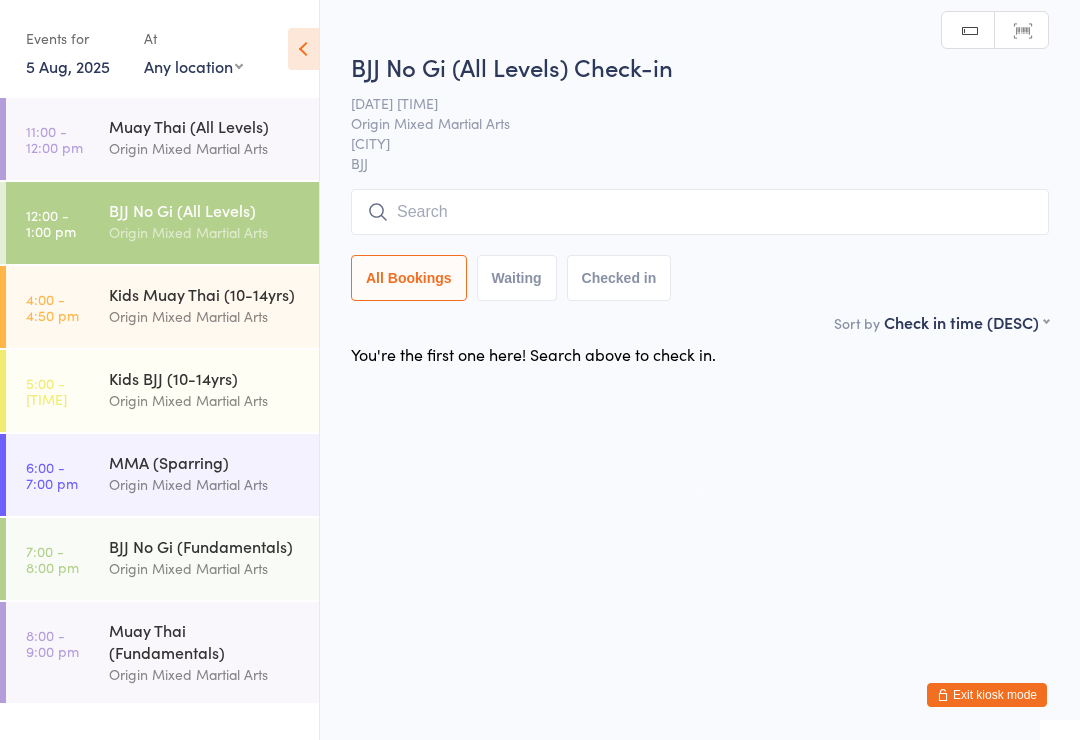 click on "Kids Muay Thai (10-14yrs)" at bounding box center (205, 294) 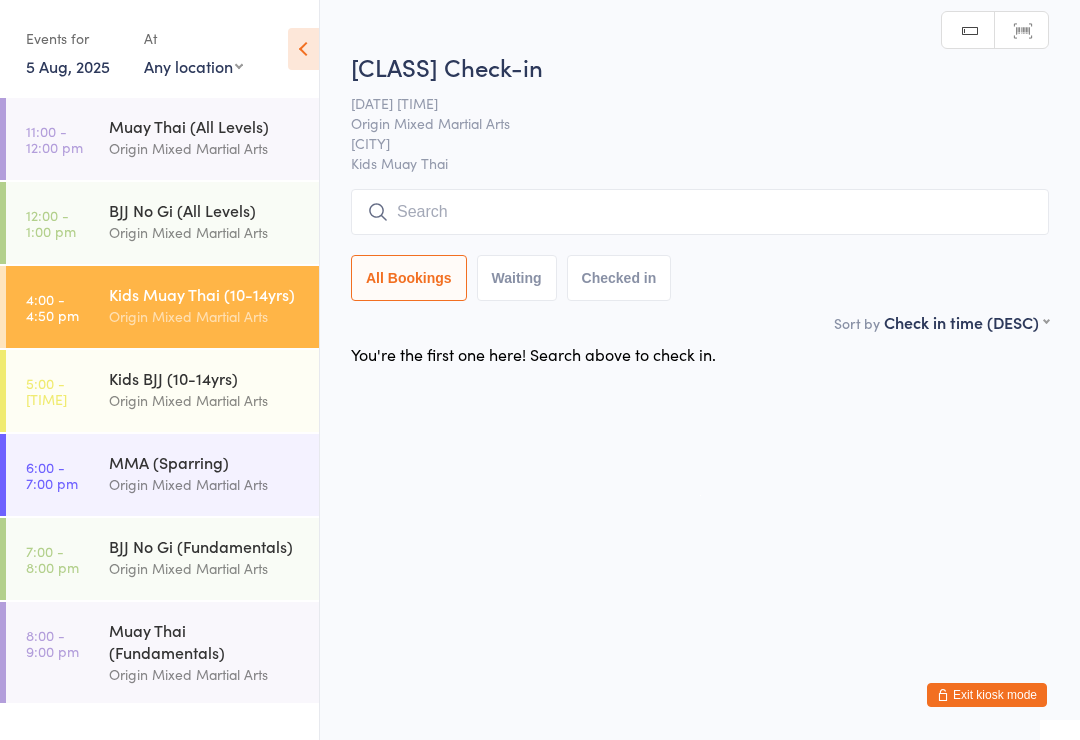 click on "Kids BJJ (10-14yrs)" at bounding box center (205, 378) 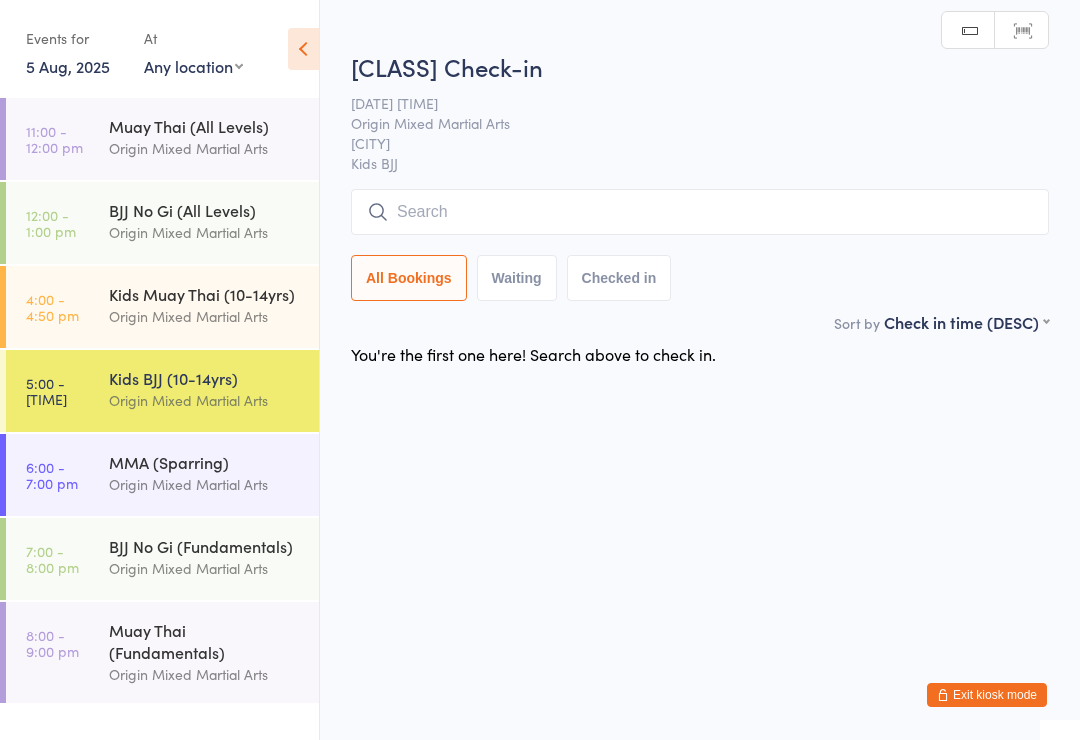 click on "Origin Mixed Martial Arts" at bounding box center [205, 484] 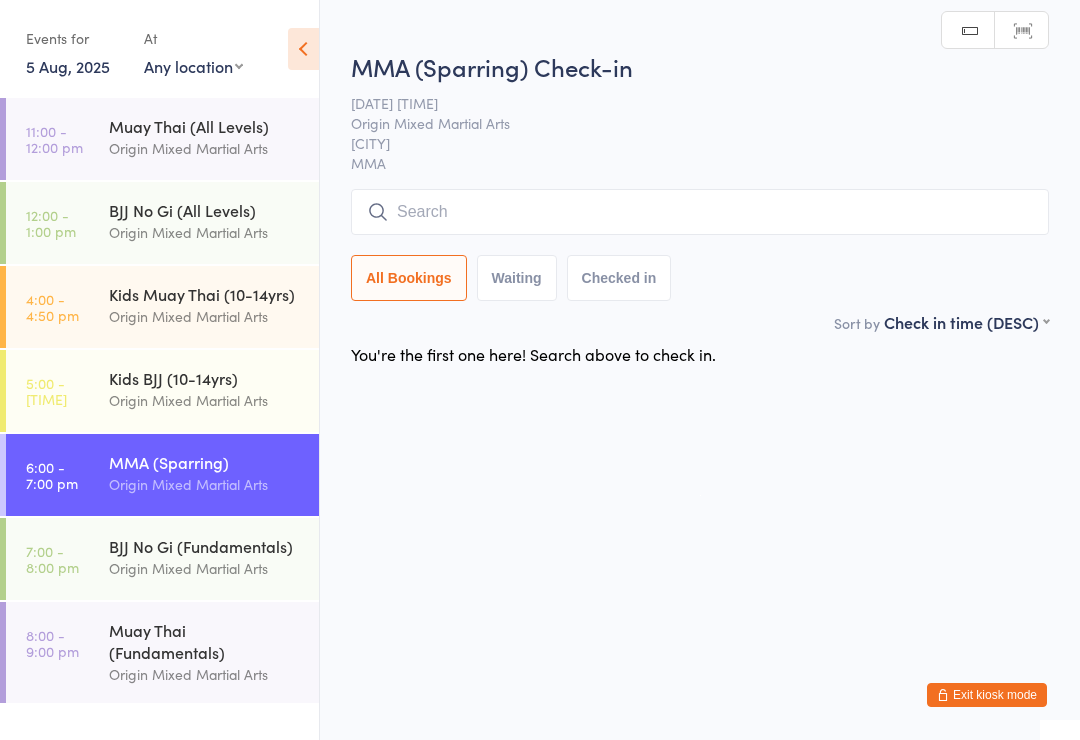 click on "BJJ No Gi (Fundamentals)" at bounding box center (205, 546) 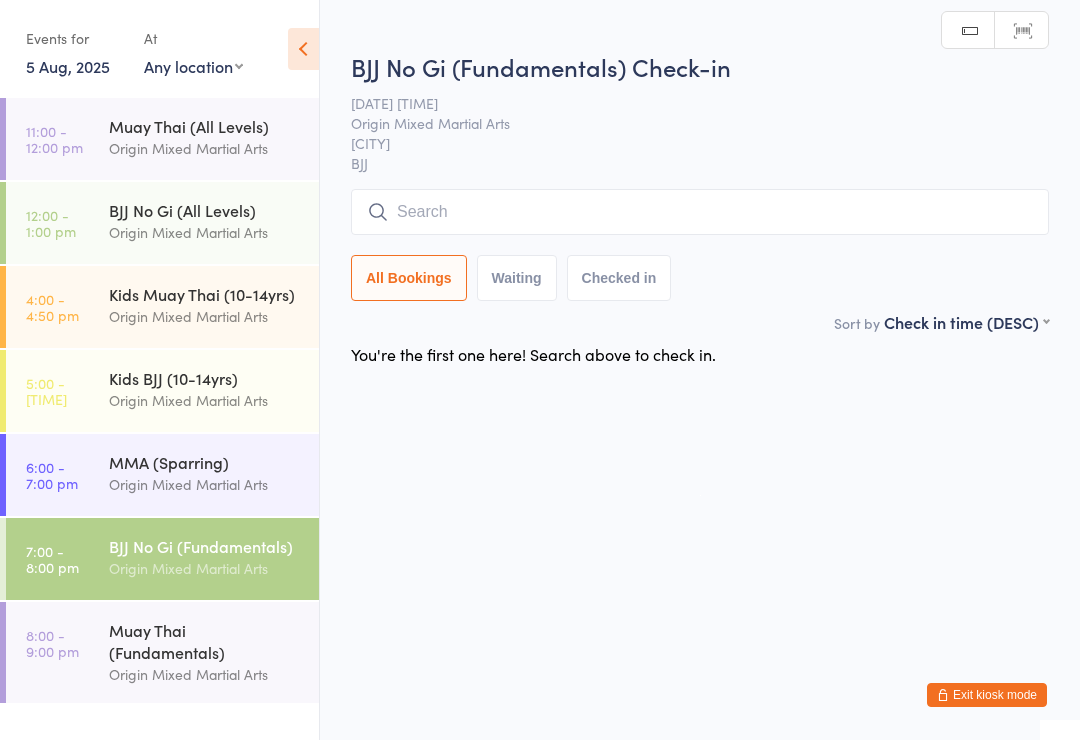click on "Muay Thai (Fundamentals)" at bounding box center [205, 641] 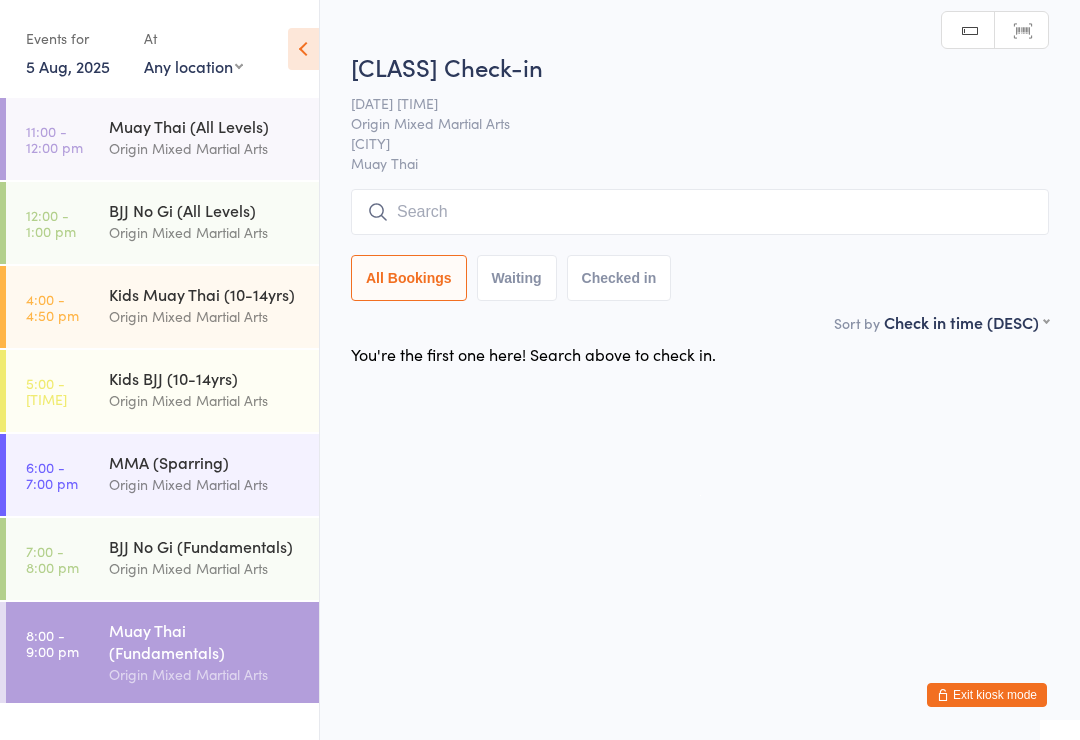 click on "5 Aug, 2025" at bounding box center [68, 66] 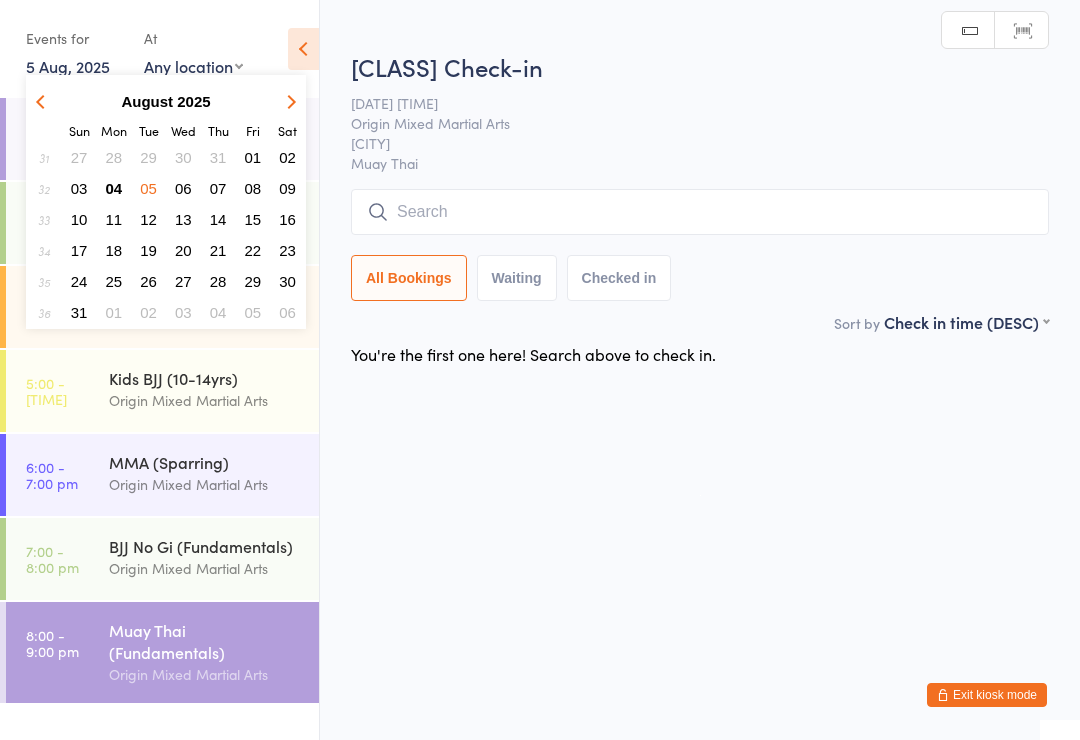 click on "06" at bounding box center [183, 188] 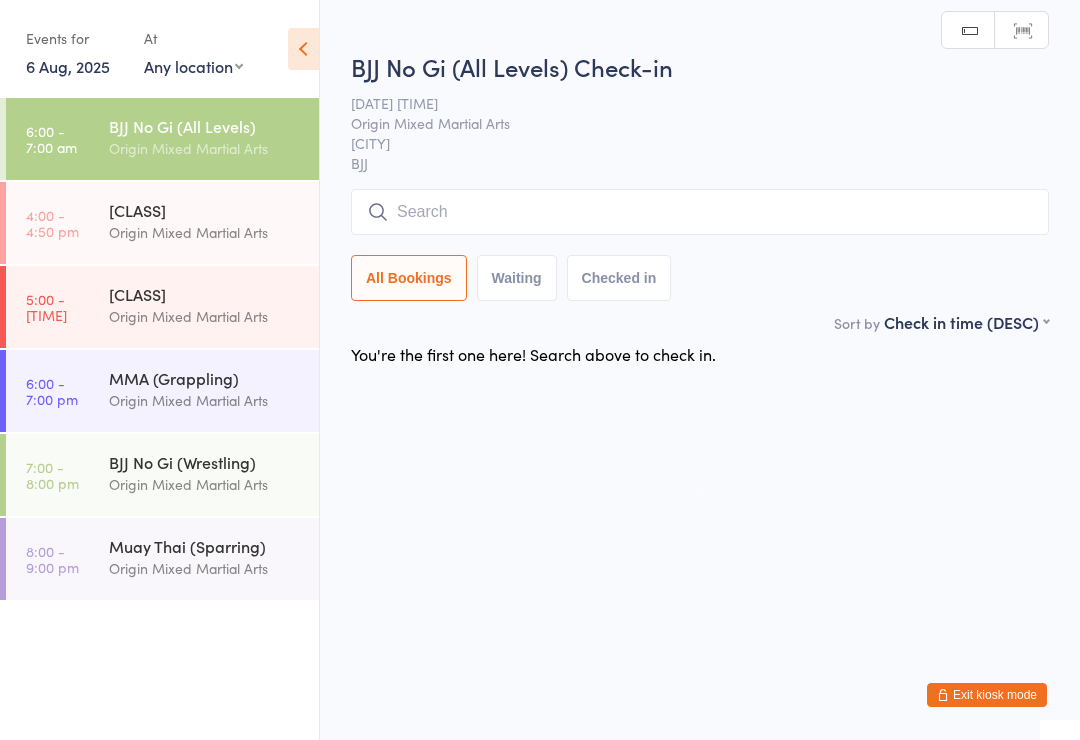 click on "[TIME] [CLASS] [ORG]" at bounding box center [162, 391] 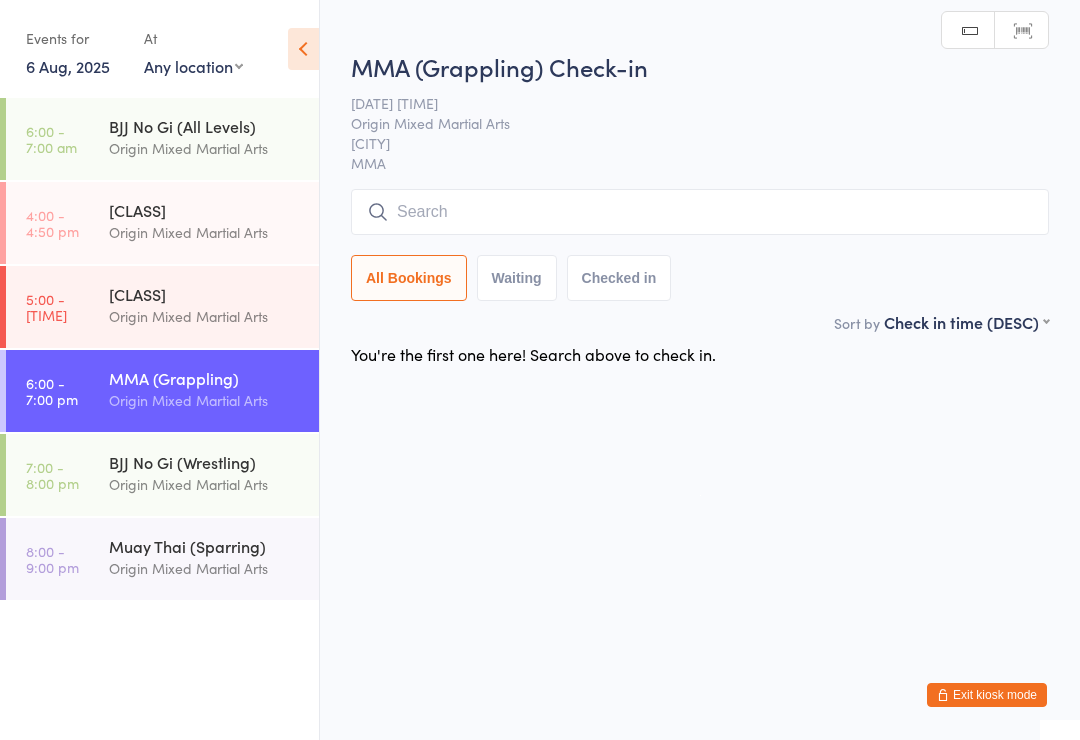 click on "Origin Mixed Martial Arts" at bounding box center (205, 484) 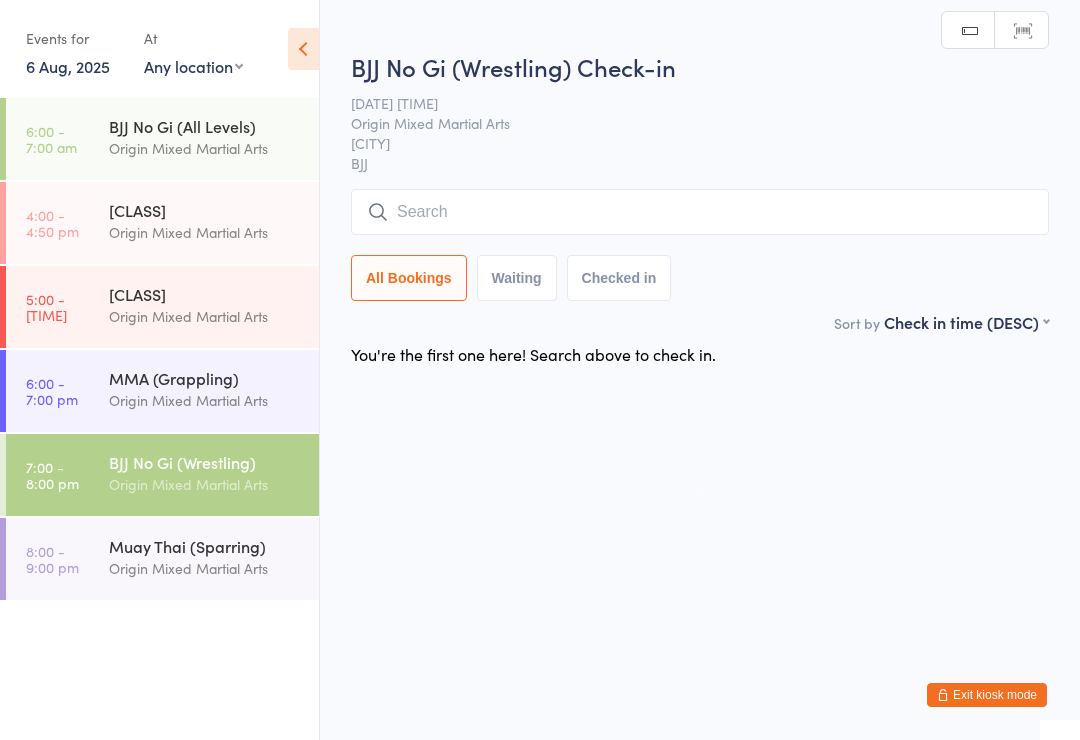 click on "Origin Mixed Martial Arts" at bounding box center [205, 568] 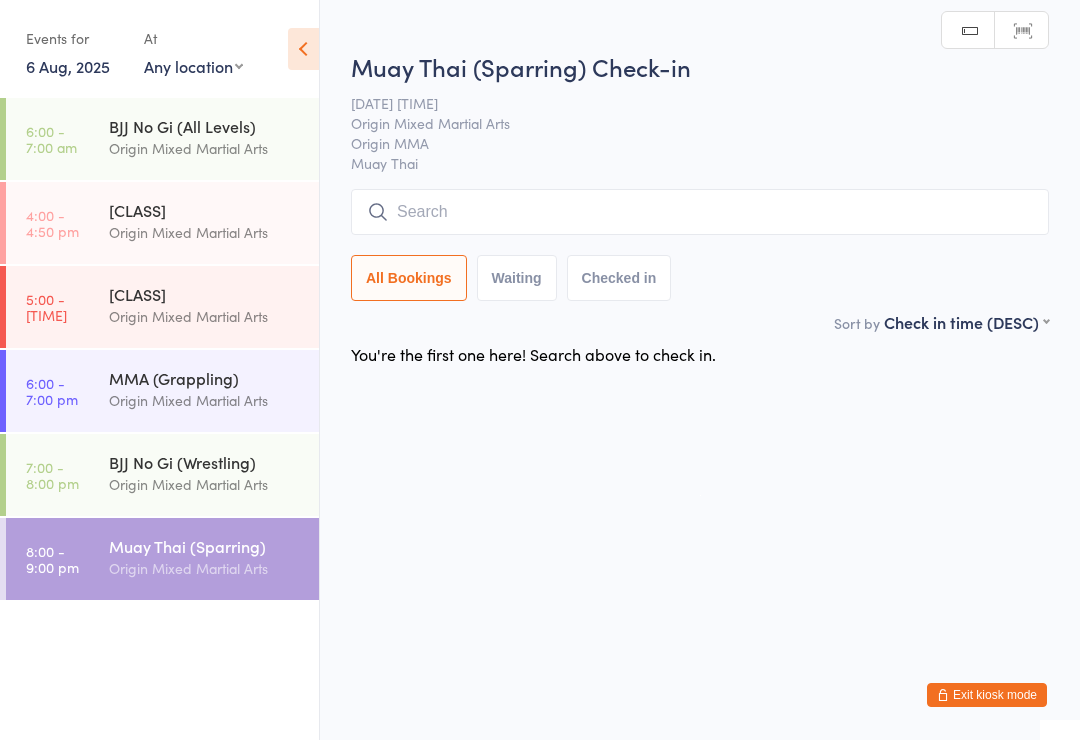 click on "6 Aug, 2025" at bounding box center (68, 66) 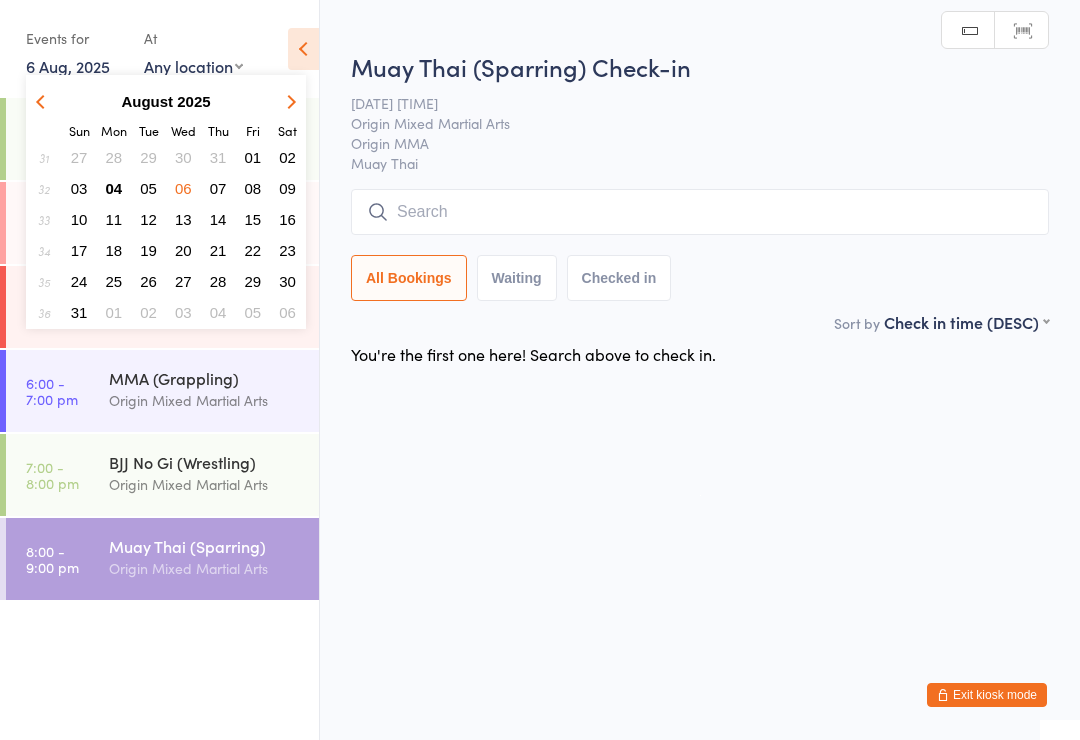 click on "07" at bounding box center (218, 188) 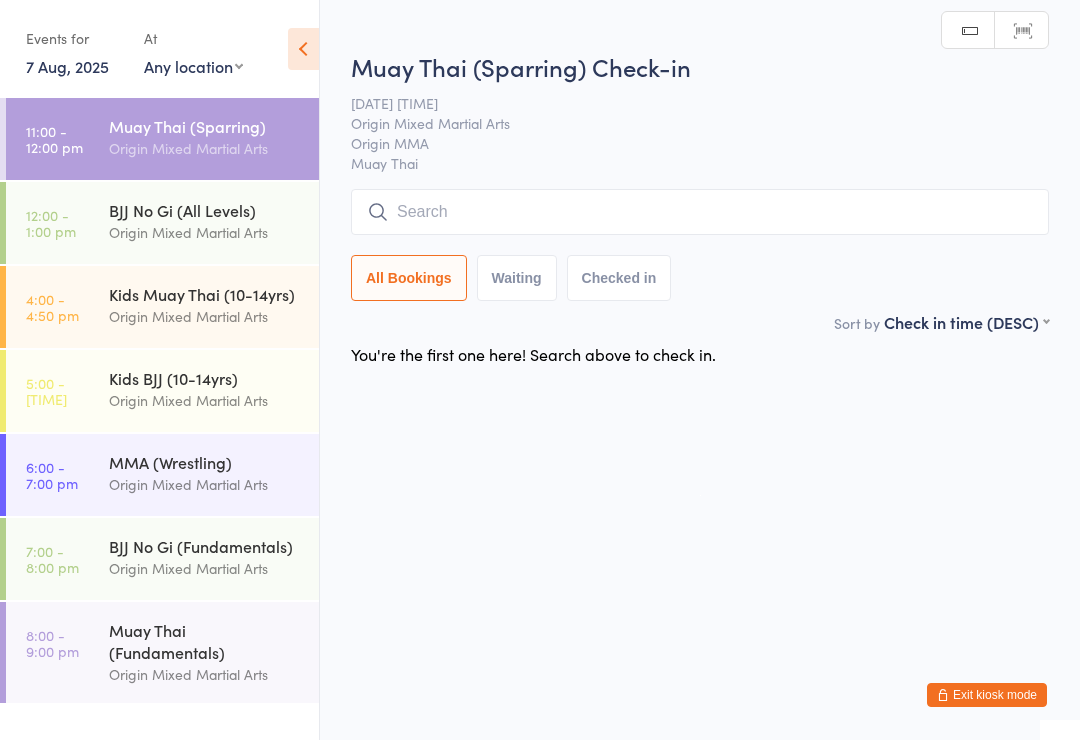 click on "[TIME] [CLASS] [COMPANY]" at bounding box center [162, 223] 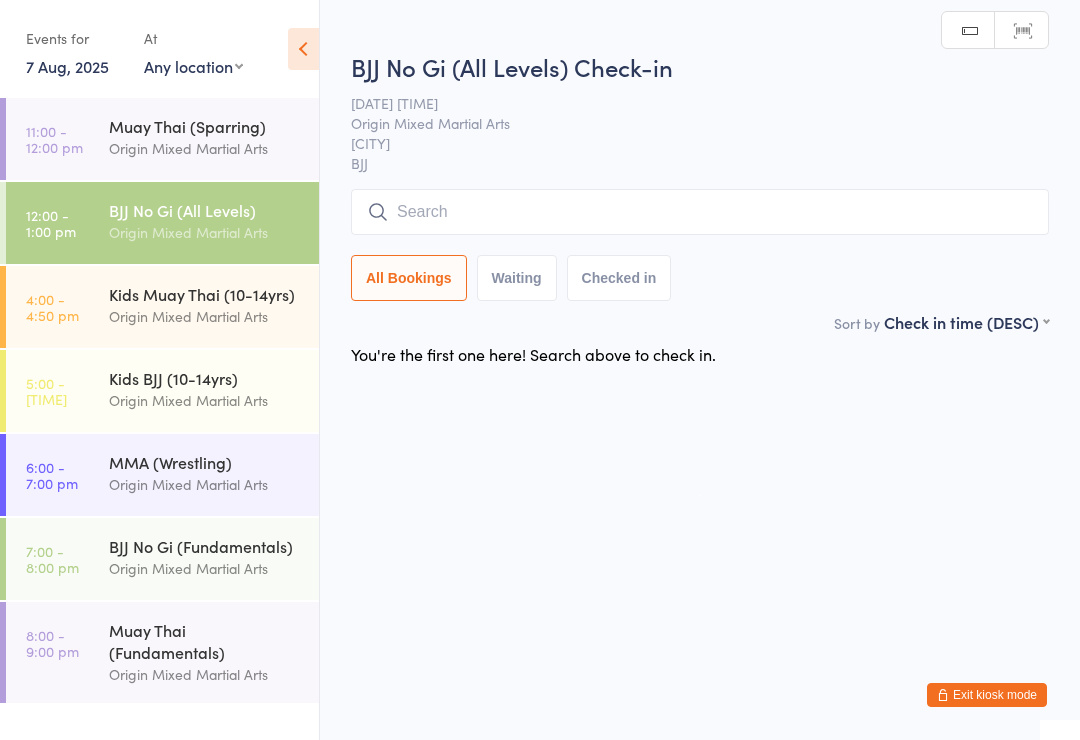 click on "Kids Muay Thai (10-14yrs)" at bounding box center [205, 294] 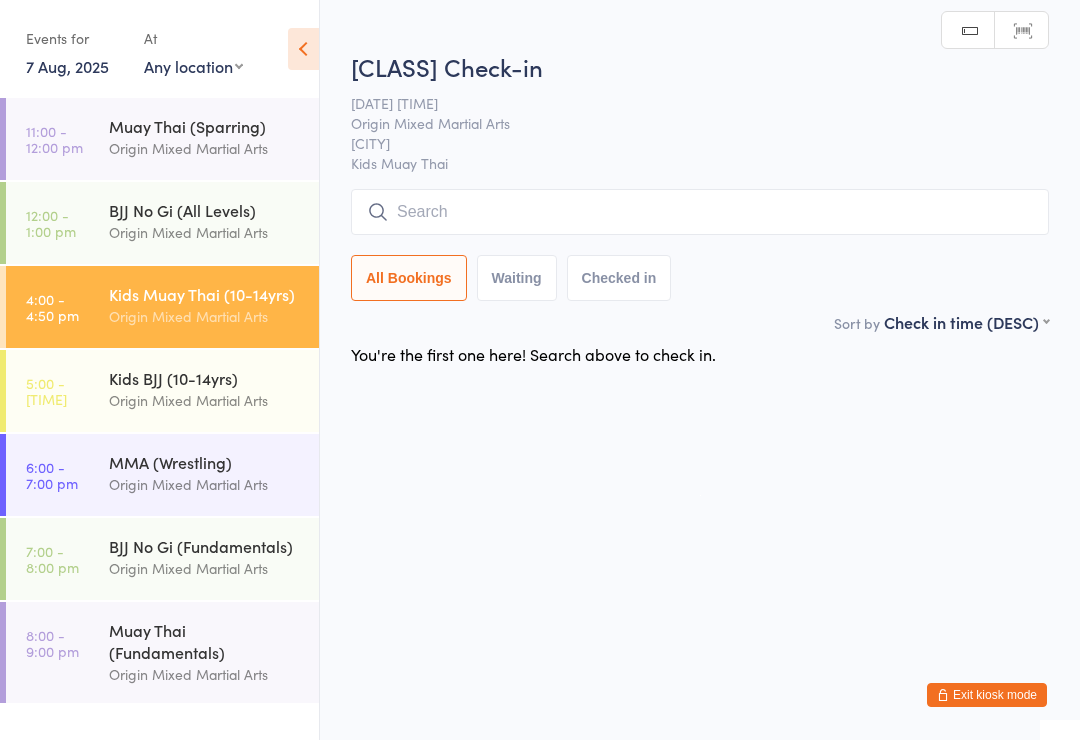 click on "Origin Mixed Martial Arts" at bounding box center [205, 400] 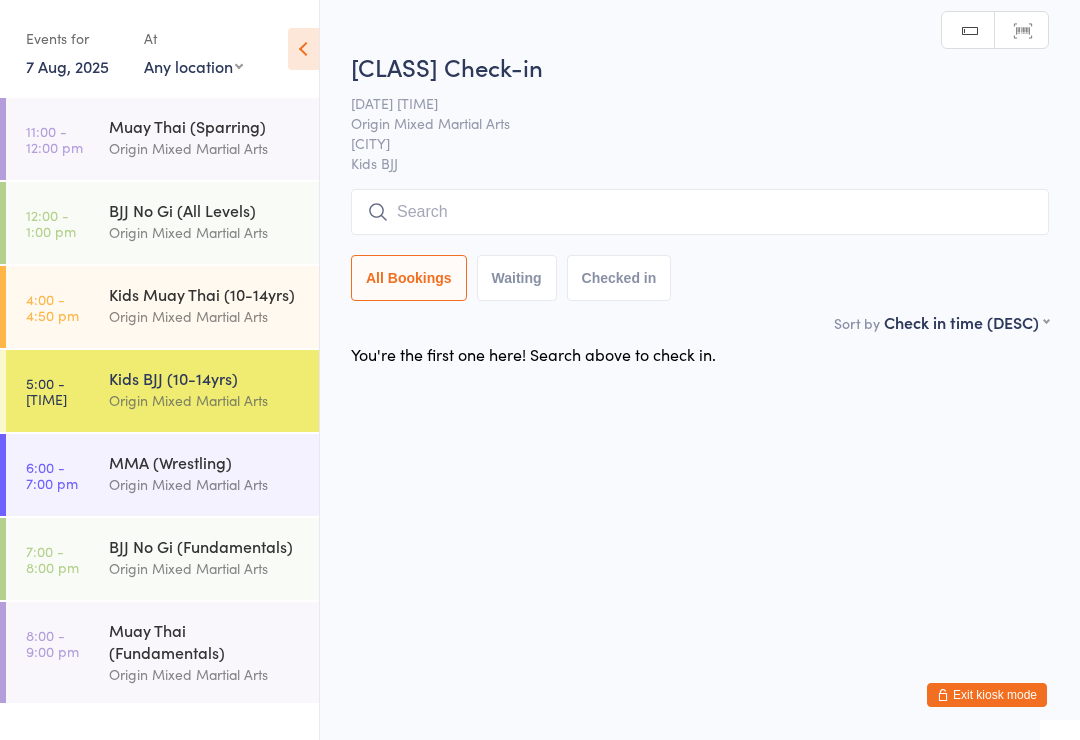 click on "Origin Mixed Martial Arts" at bounding box center [205, 484] 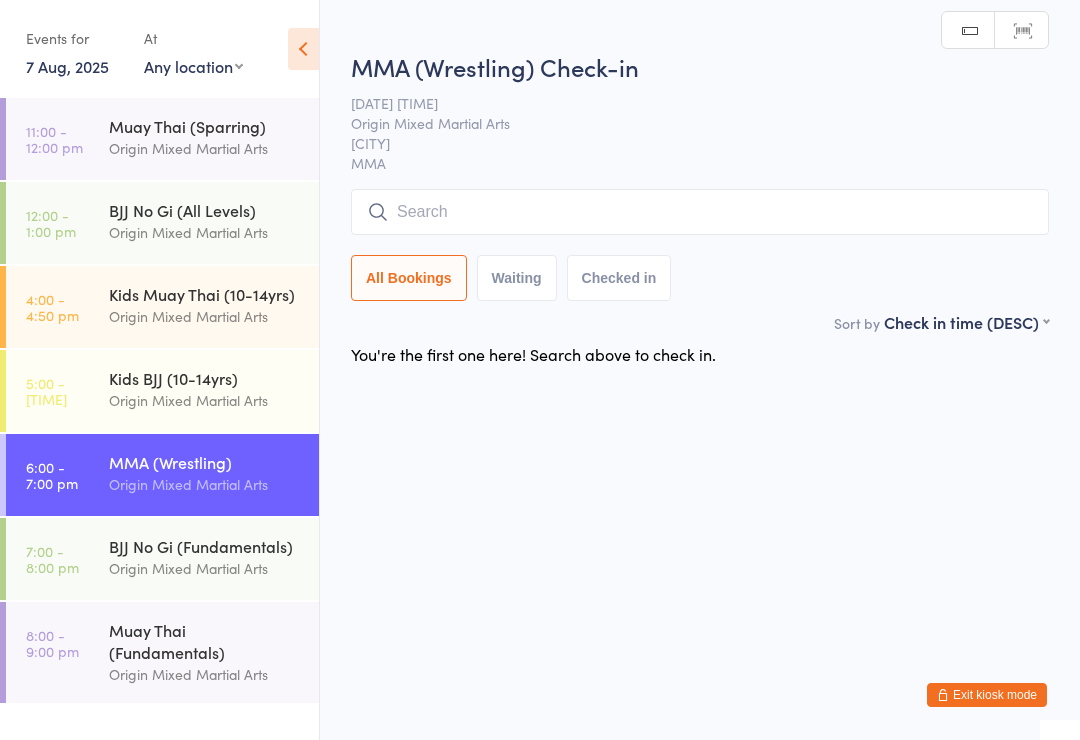 click on "Origin Mixed Martial Arts" at bounding box center (205, 568) 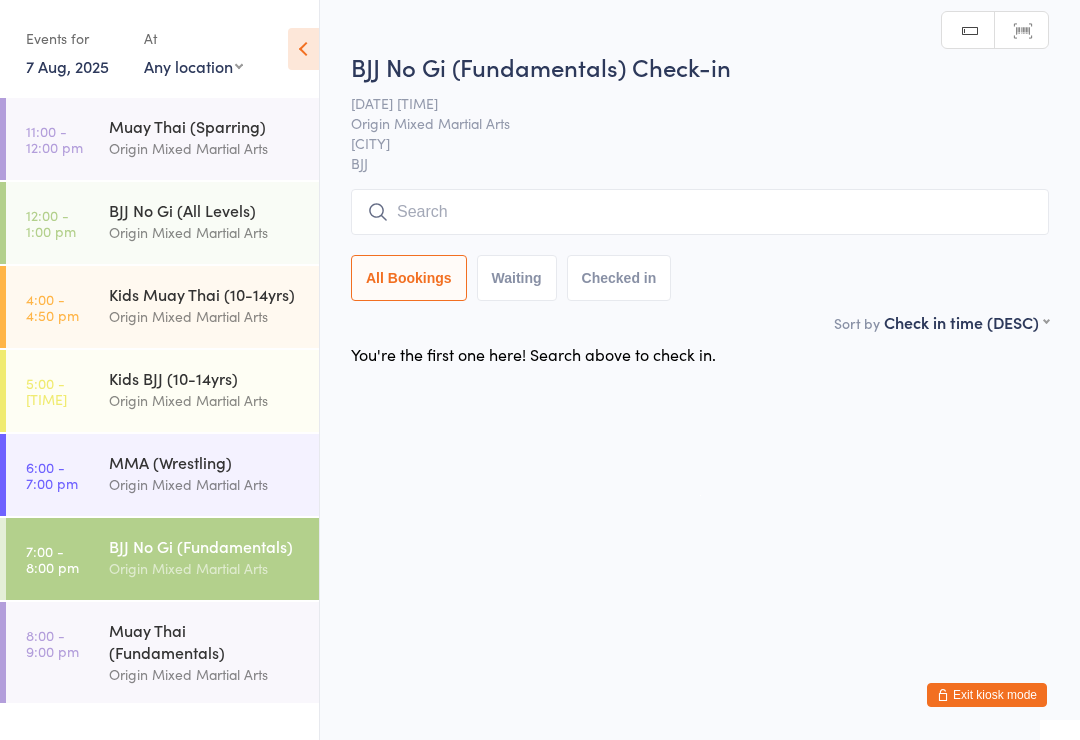 click on "Muay Thai (Fundamentals)" at bounding box center (205, 641) 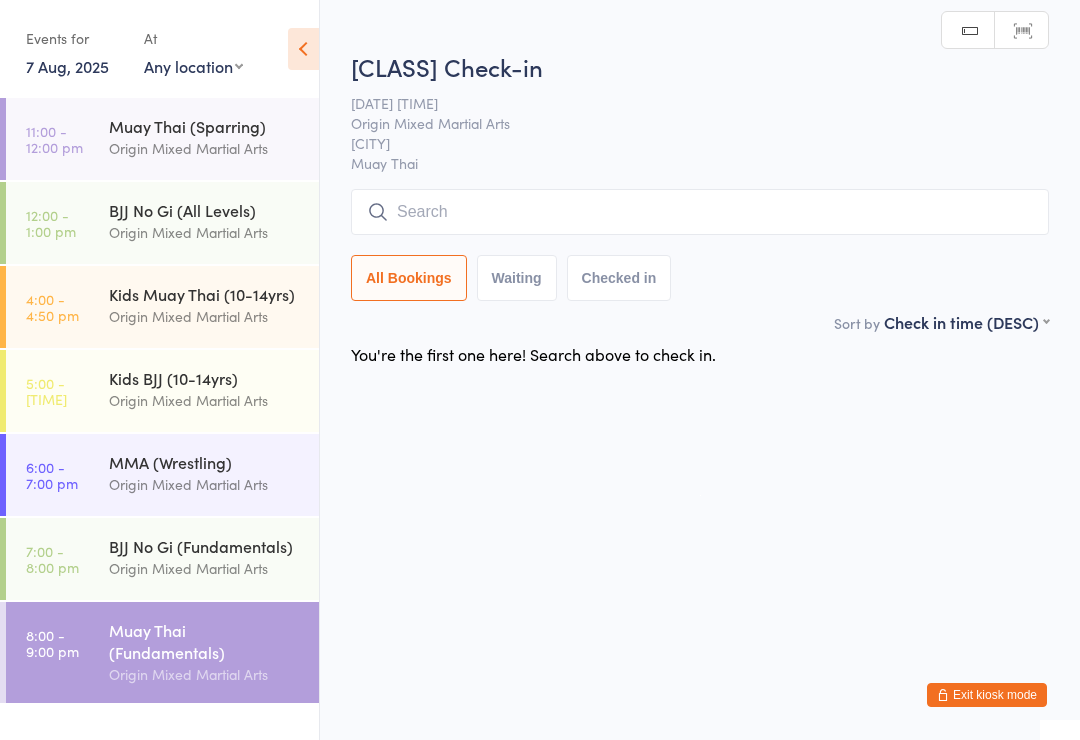 click on "7 Aug, 2025" at bounding box center (67, 66) 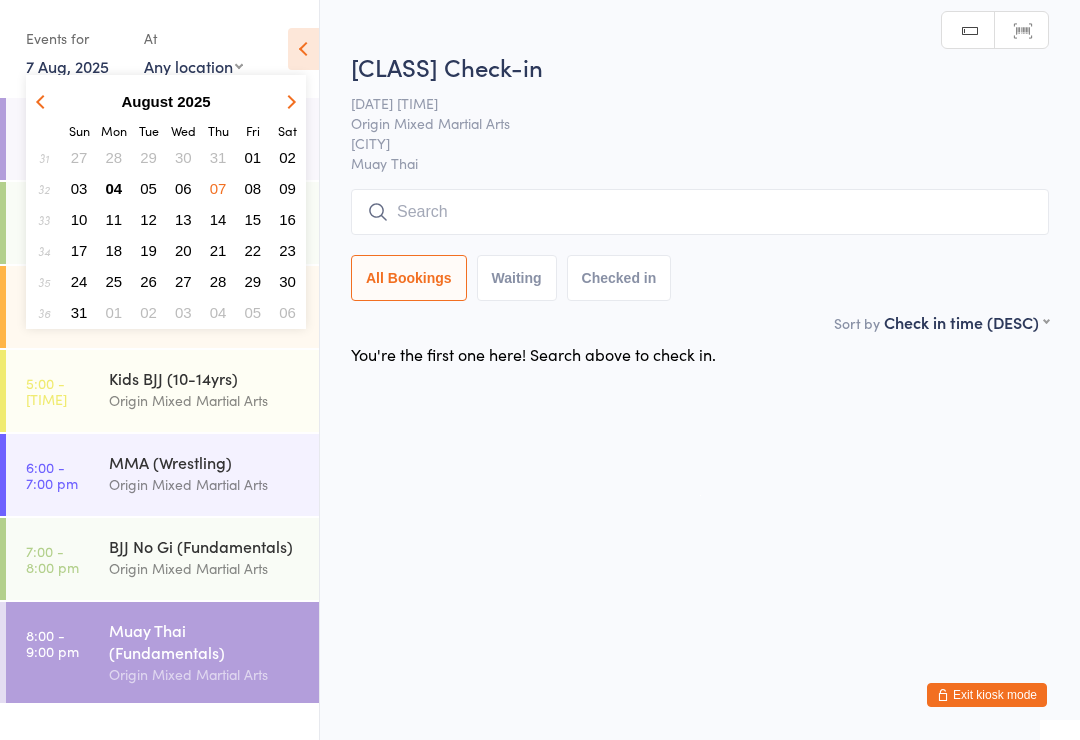 click on "04" at bounding box center (114, 188) 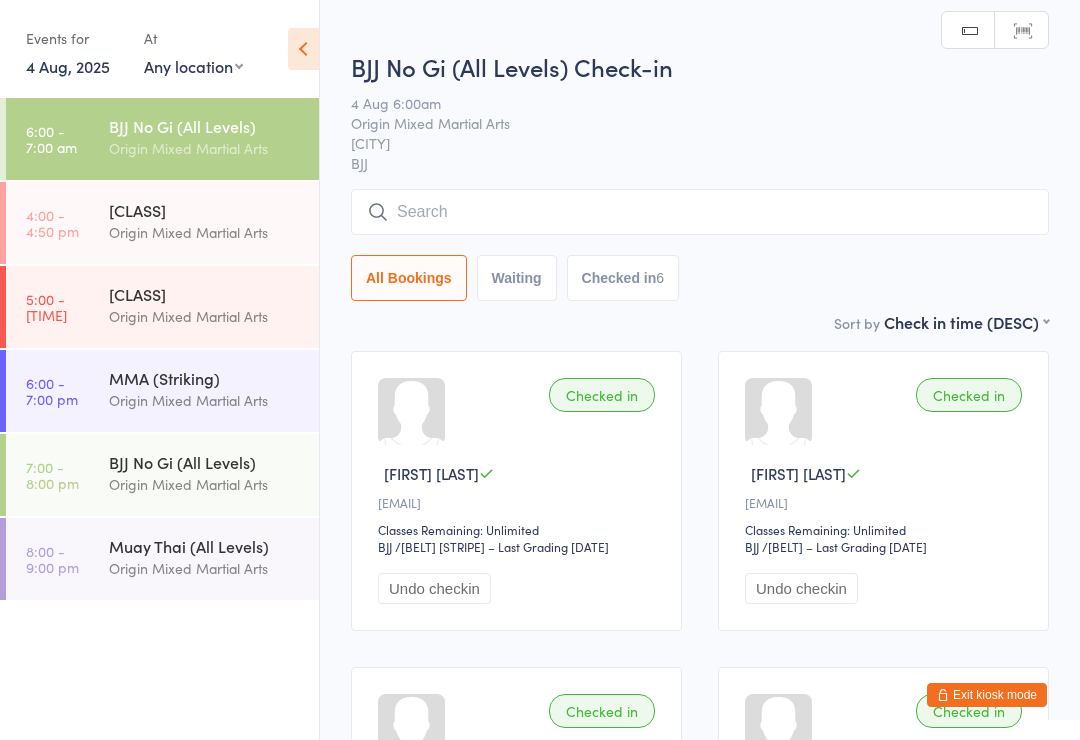 click on "4 Aug, 2025" at bounding box center (68, 66) 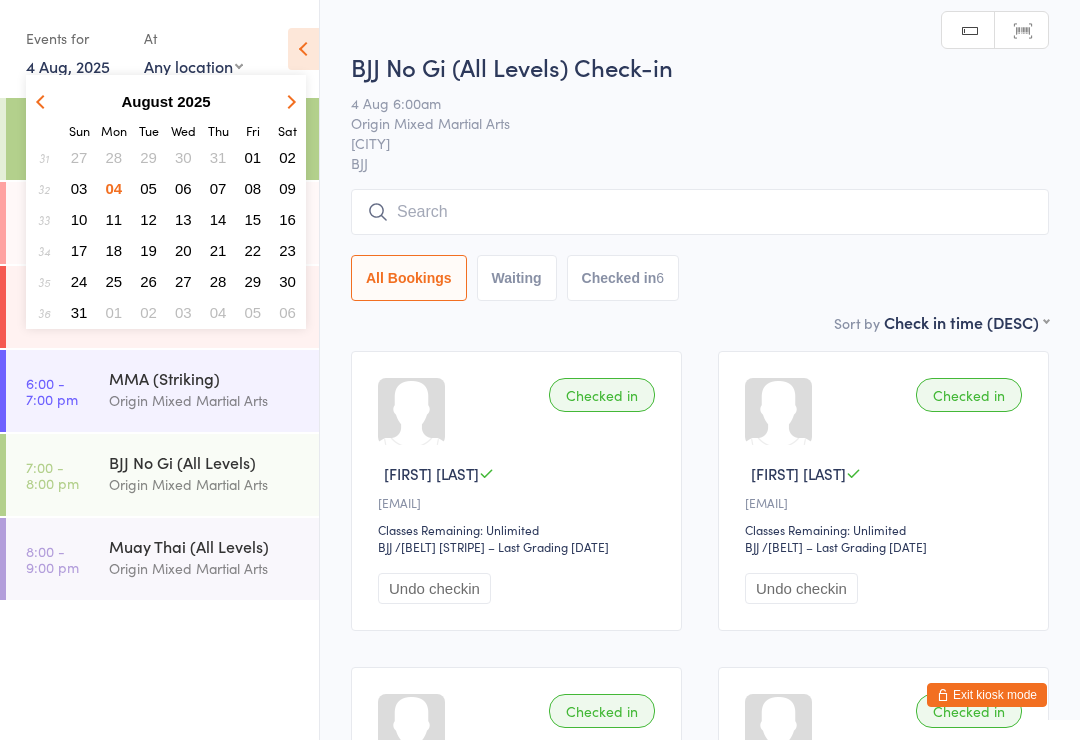 click at bounding box center (700, 212) 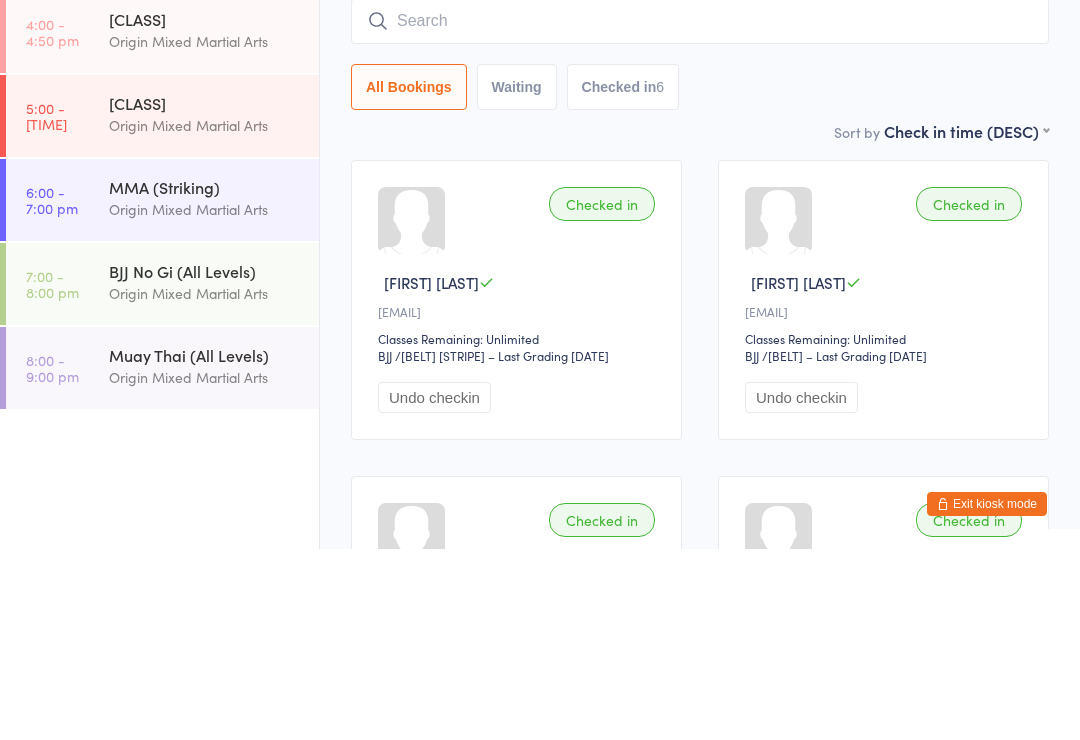 click on "[TIME] [CLASS] [COMPANY]" at bounding box center (162, 223) 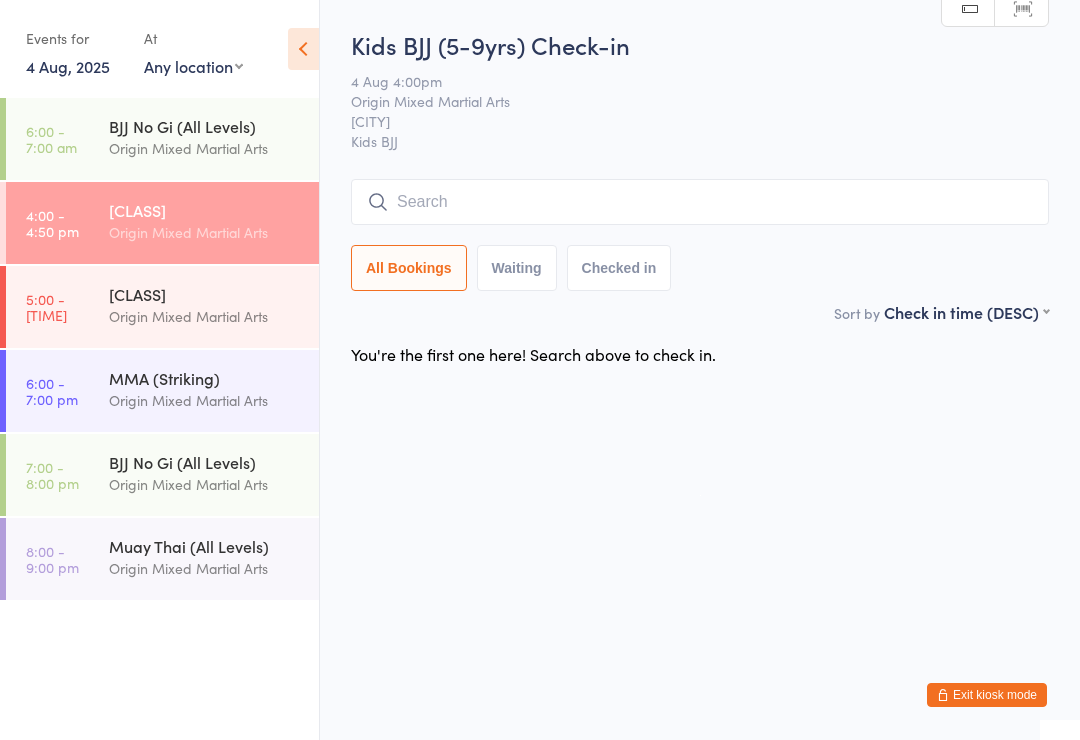 click at bounding box center (700, 202) 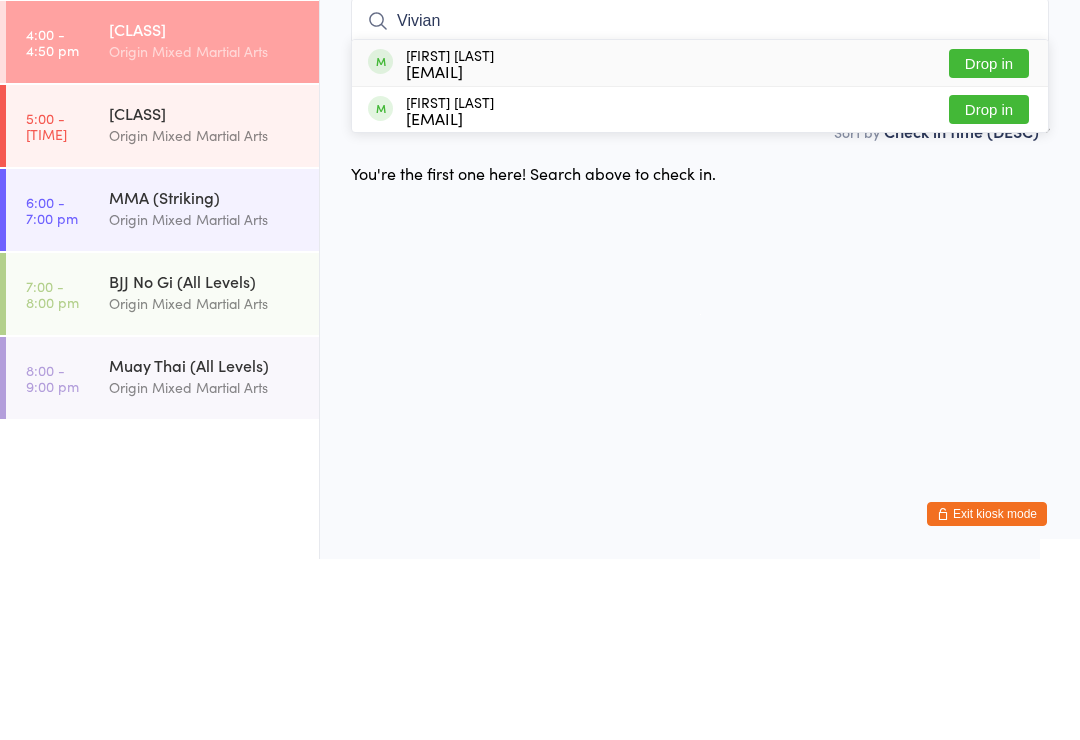 type on "Vivian" 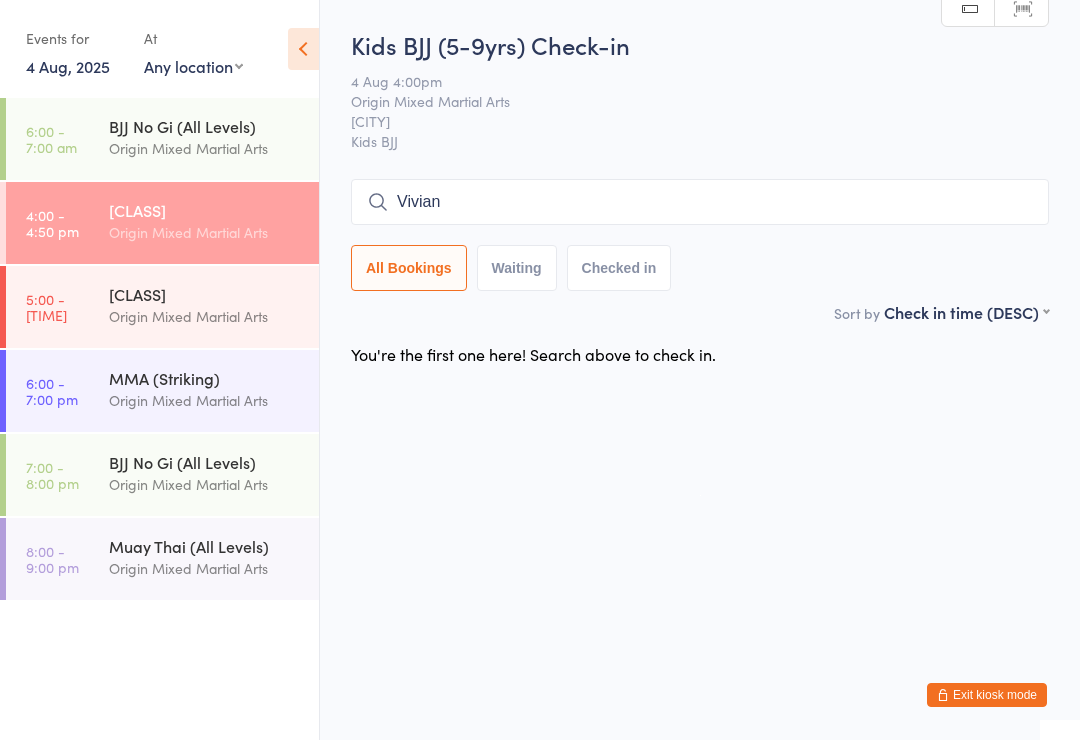 click on "Origin Mixed Martial Arts" at bounding box center (205, 400) 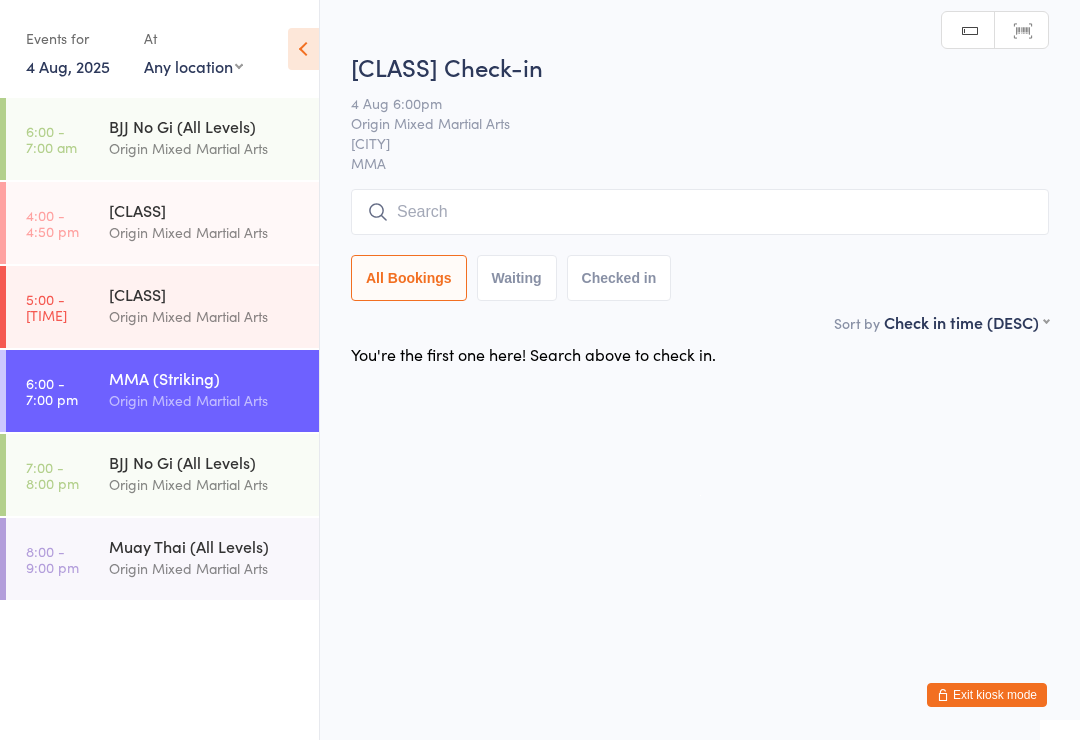 click at bounding box center [700, 212] 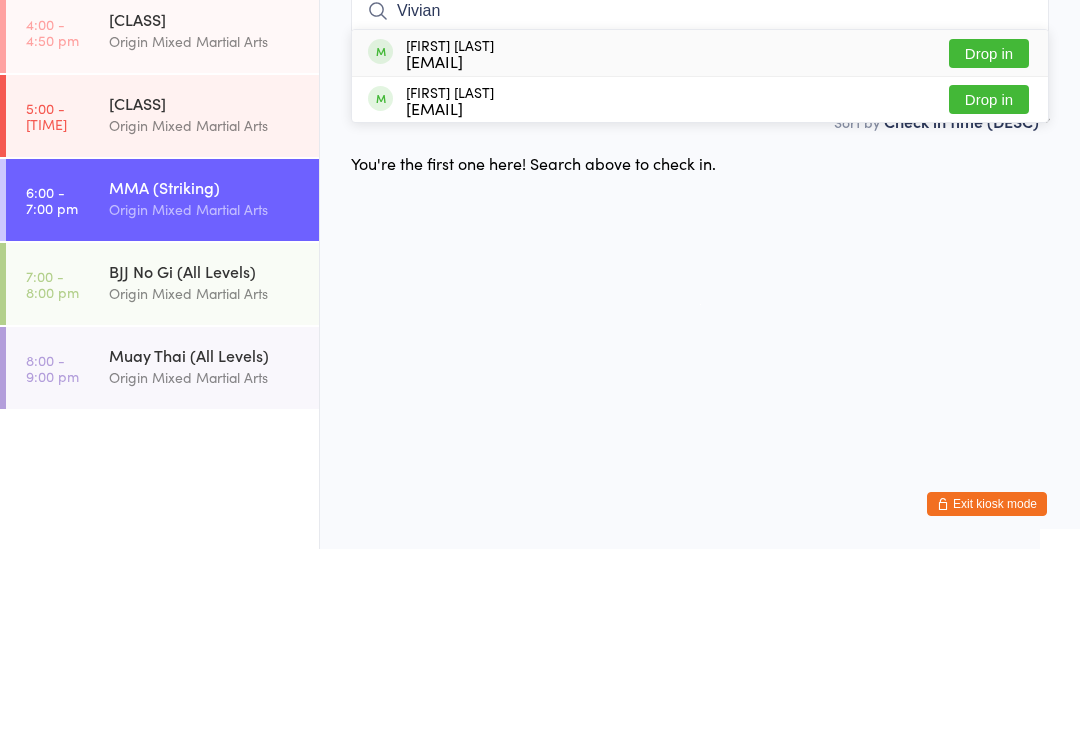 type on "Vivian" 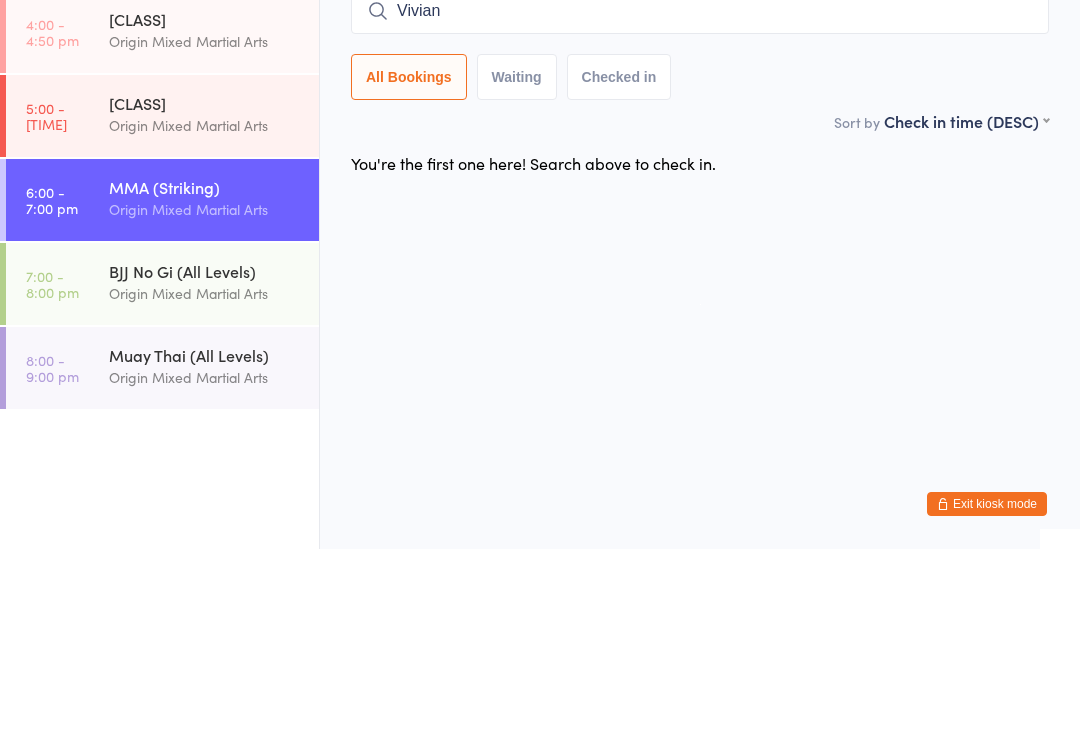 type 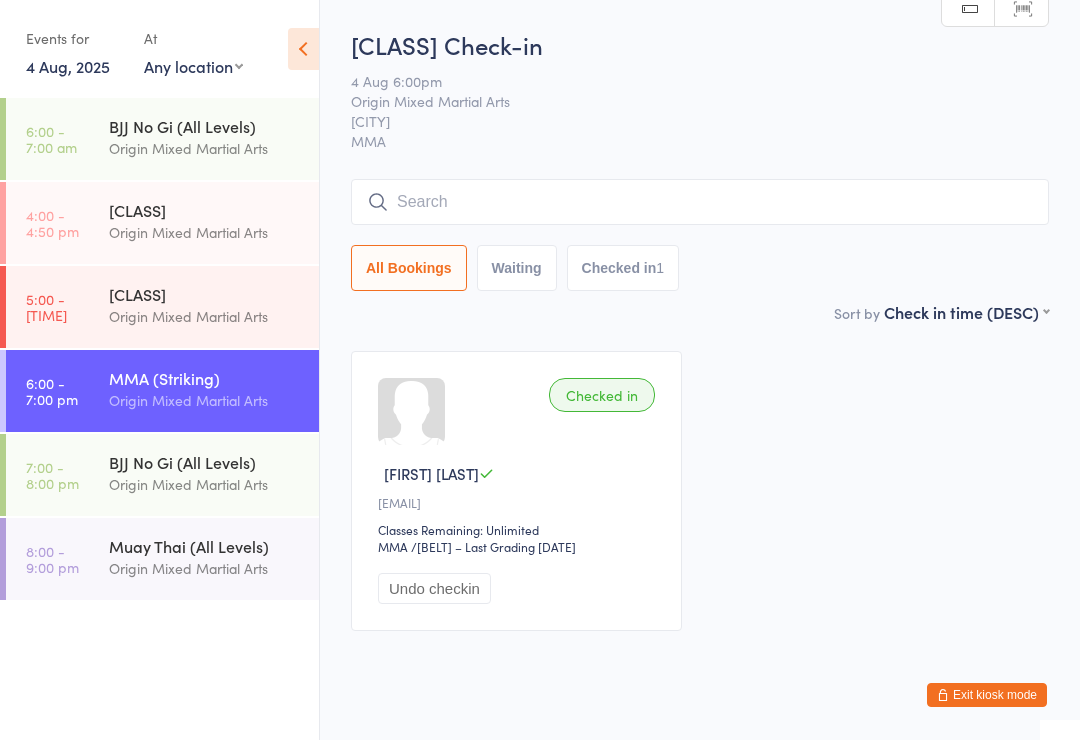 click on "BJJ No Gi (All Levels)" at bounding box center (205, 462) 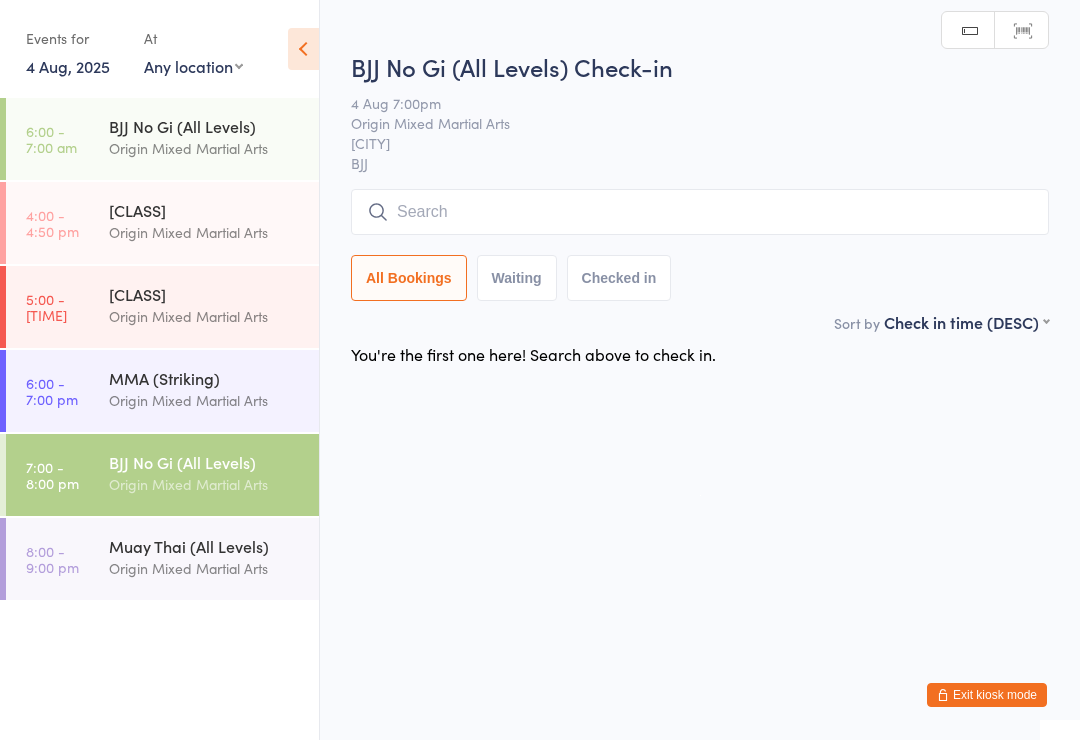 click at bounding box center [700, 212] 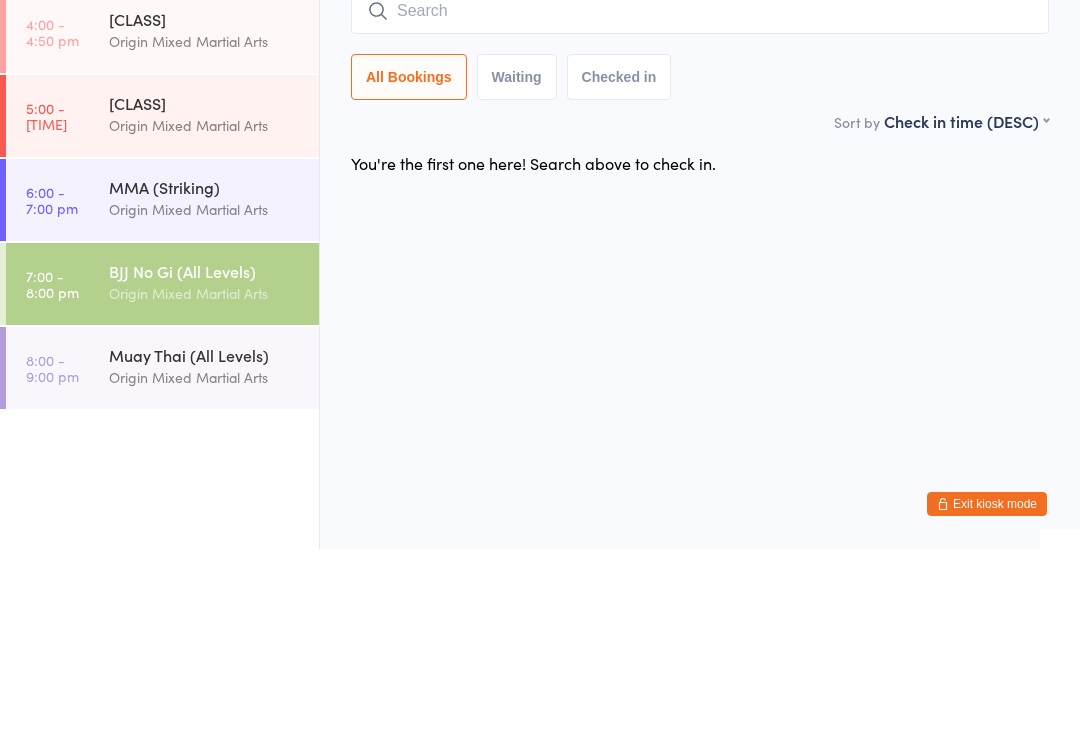 type on "V" 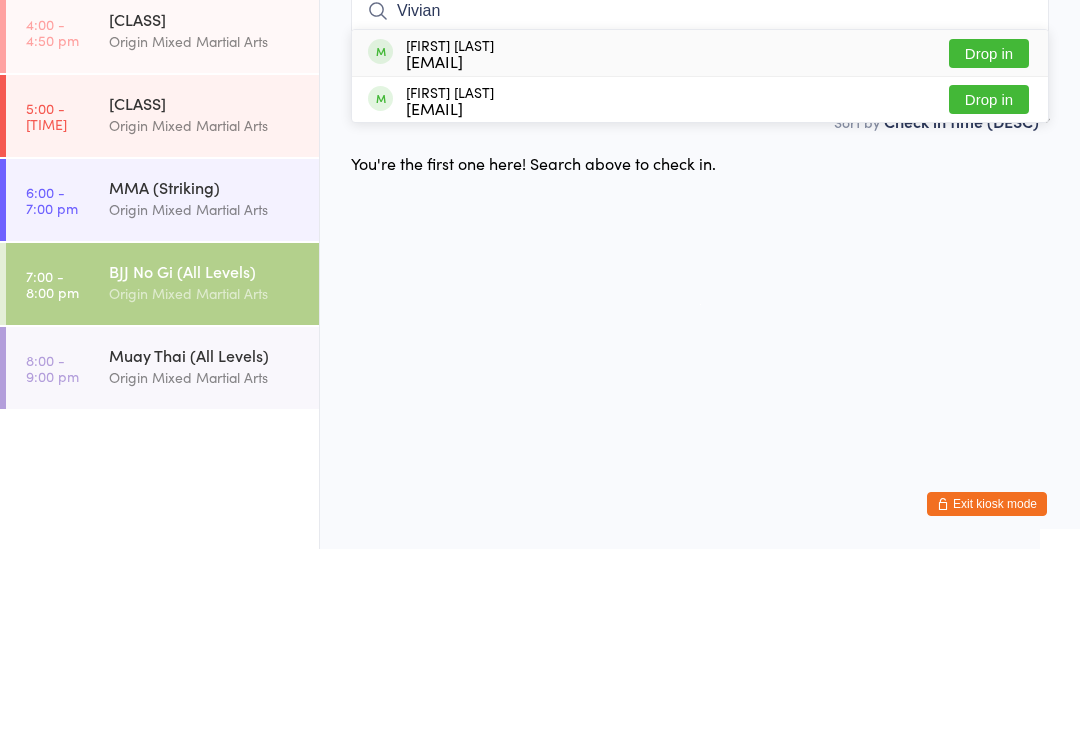 type on "Vivian" 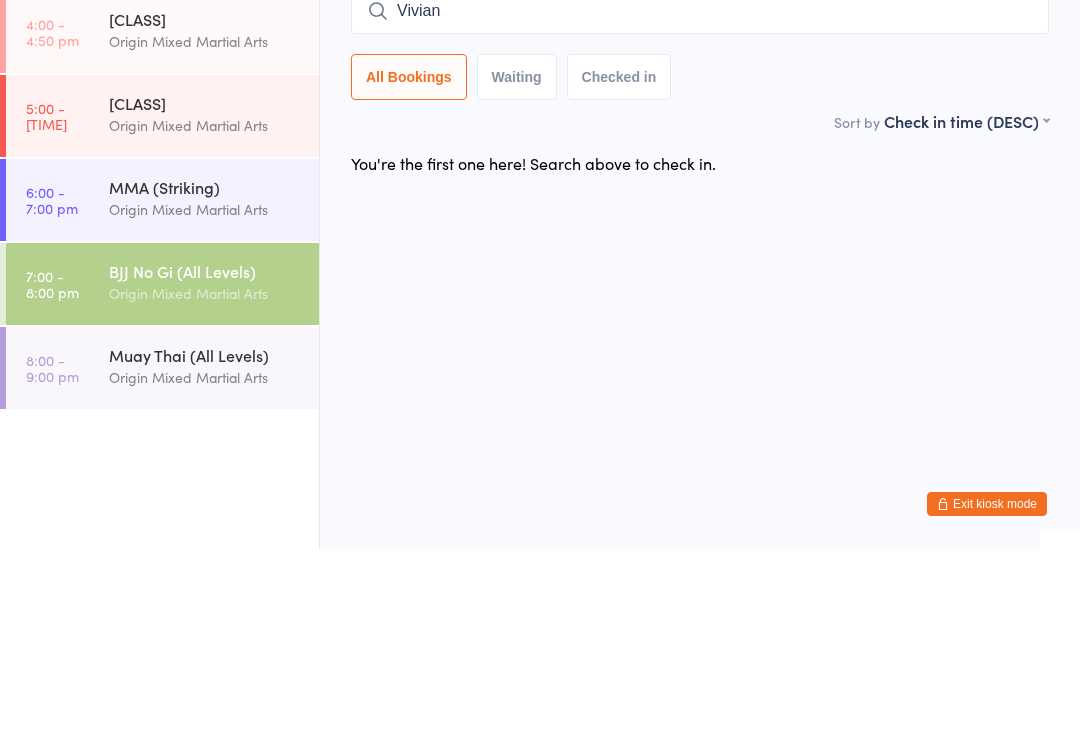 type 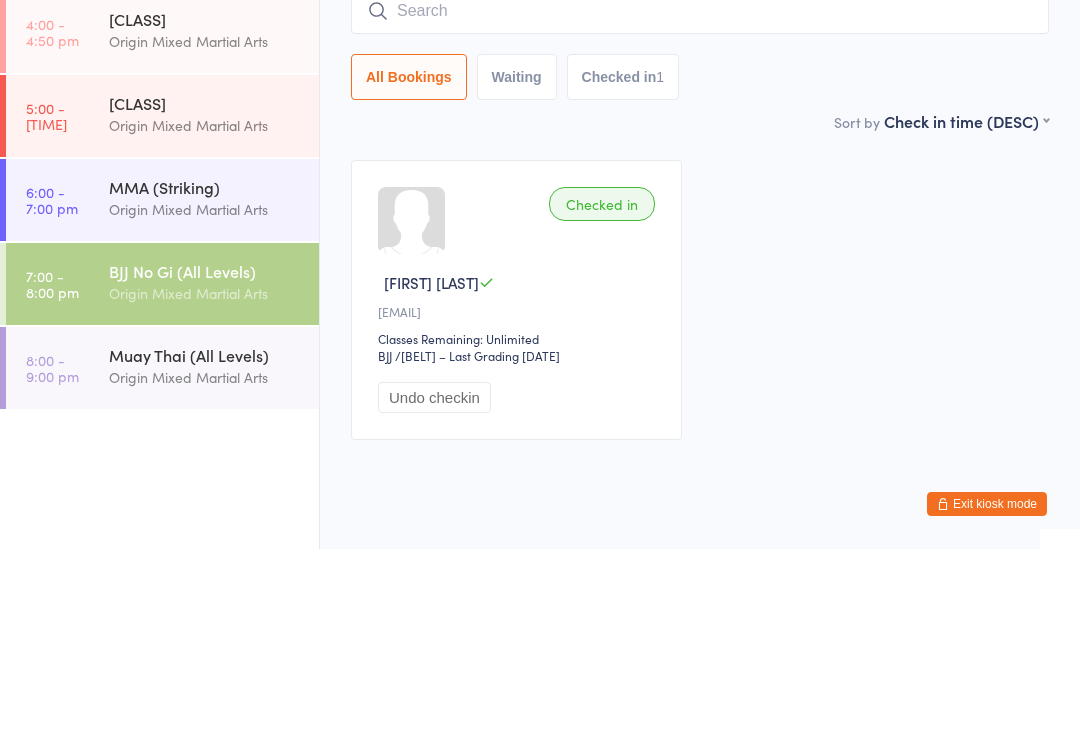 scroll, scrollTop: 56, scrollLeft: 0, axis: vertical 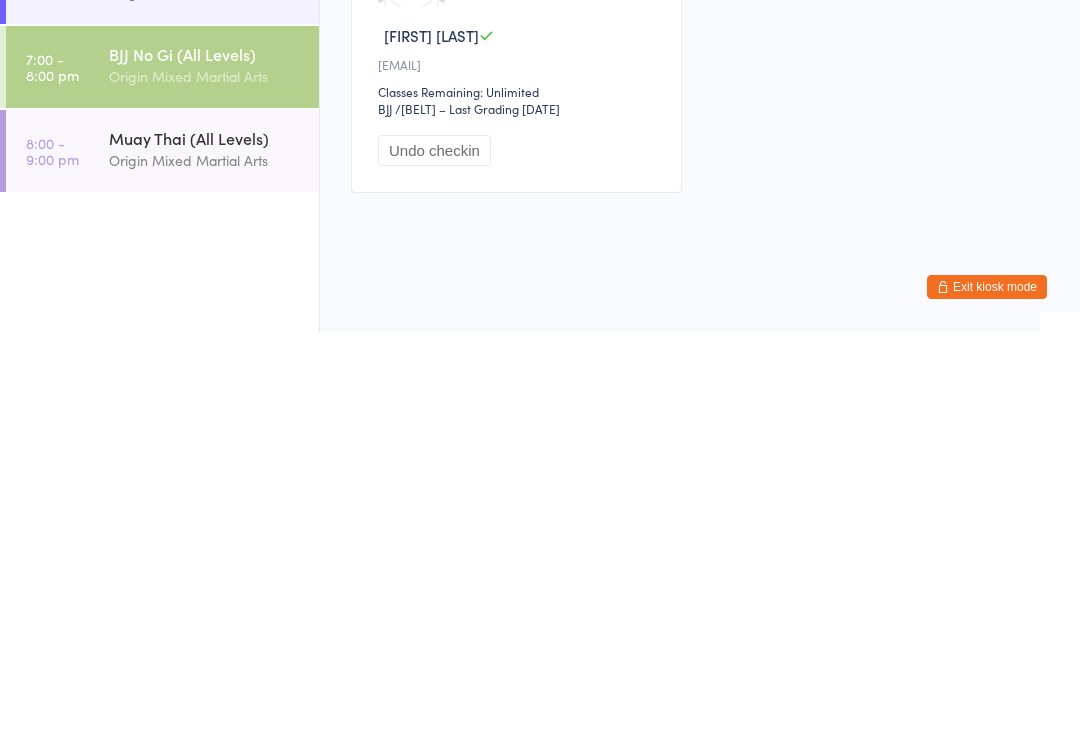 click on "[TIME] [CLASS] [ORG]" at bounding box center [162, 559] 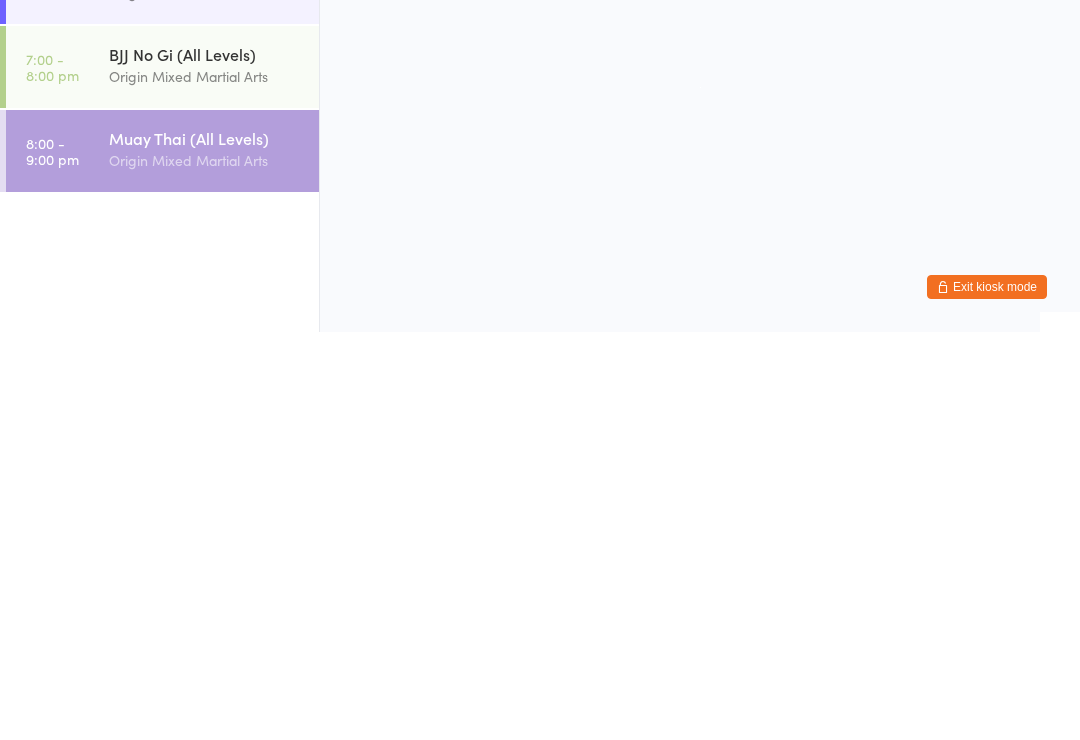 scroll, scrollTop: 0, scrollLeft: 0, axis: both 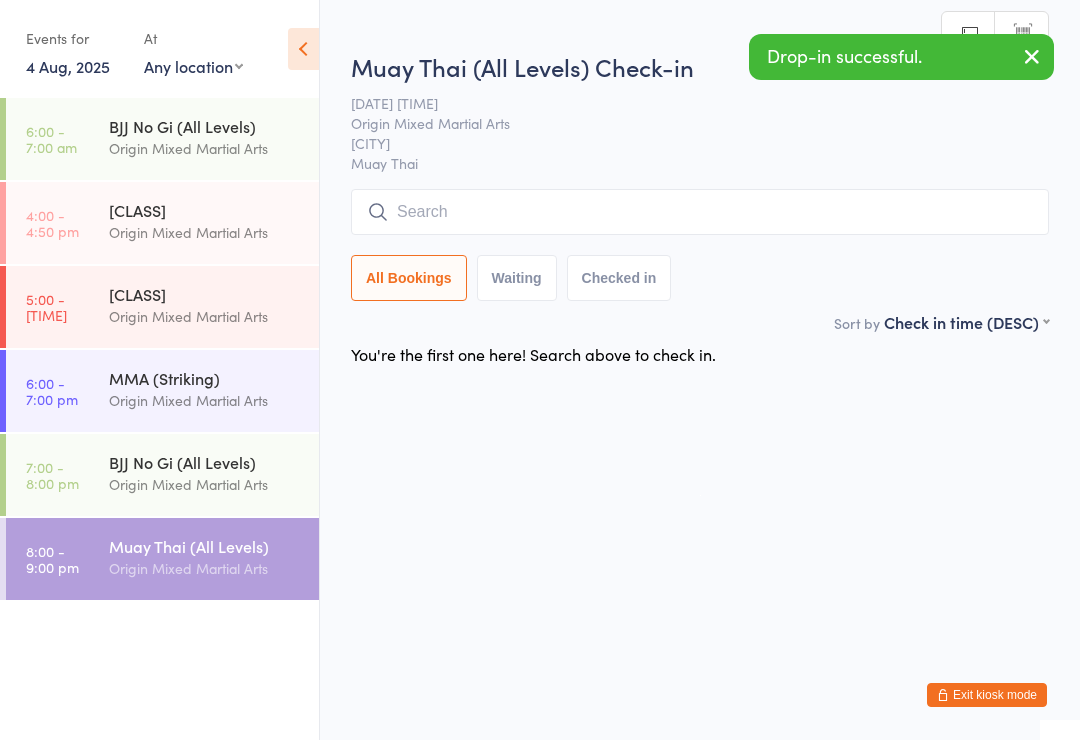 click at bounding box center (700, 212) 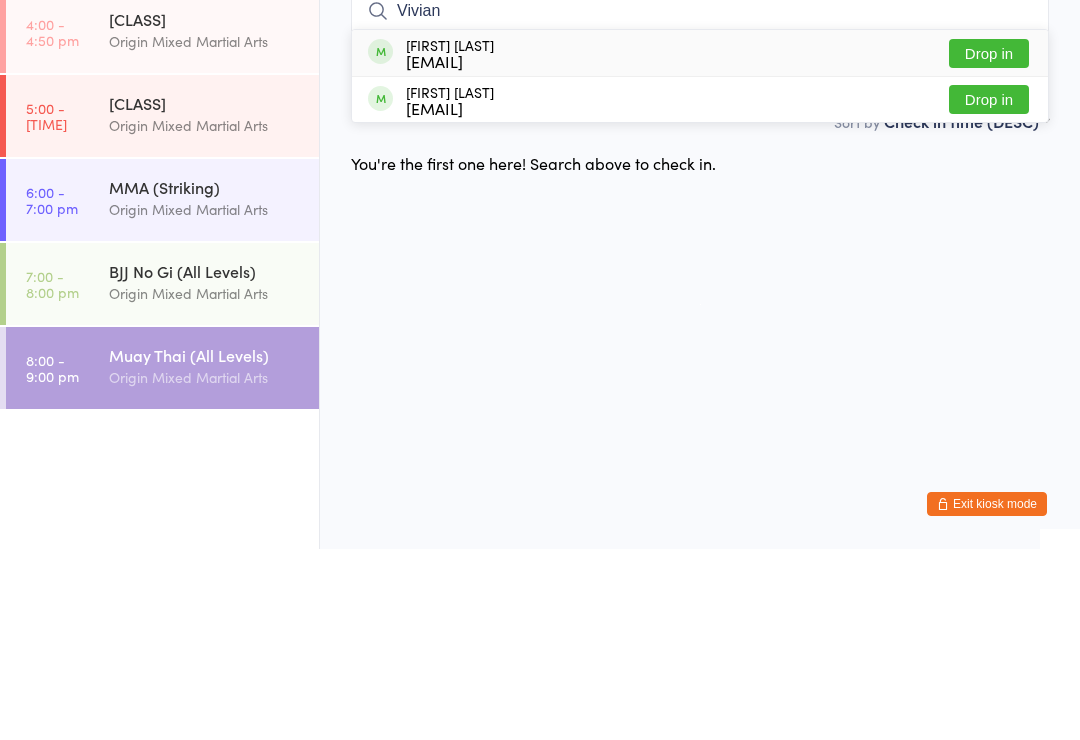 type on "Vivian" 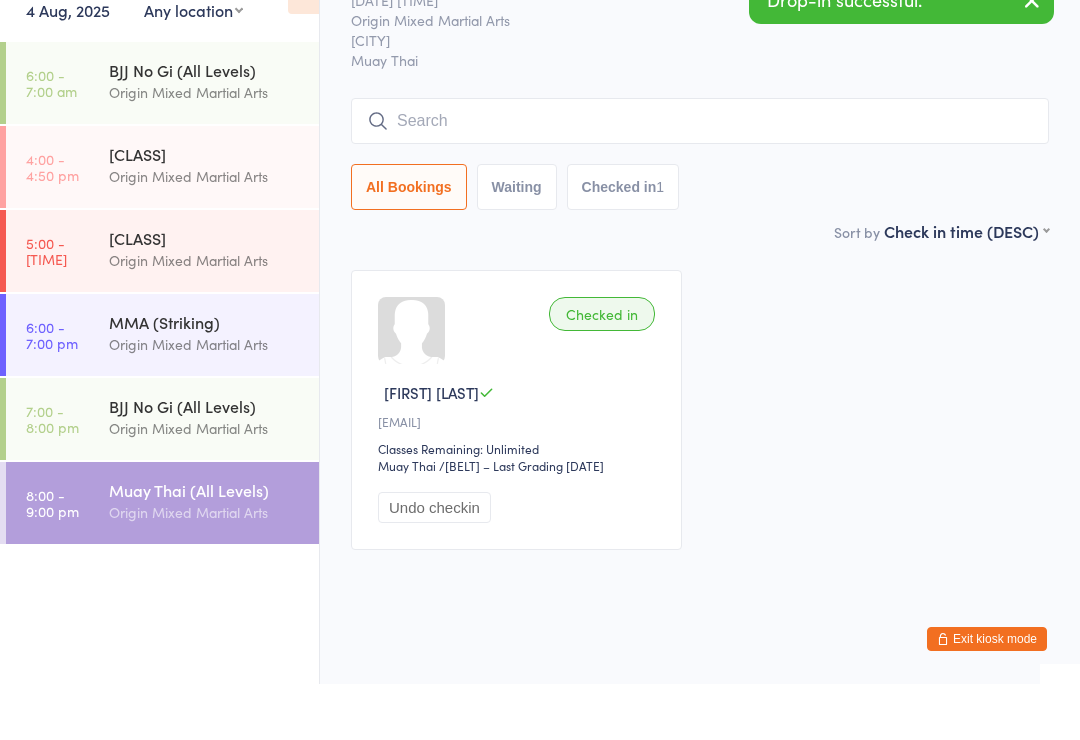 scroll, scrollTop: 0, scrollLeft: 0, axis: both 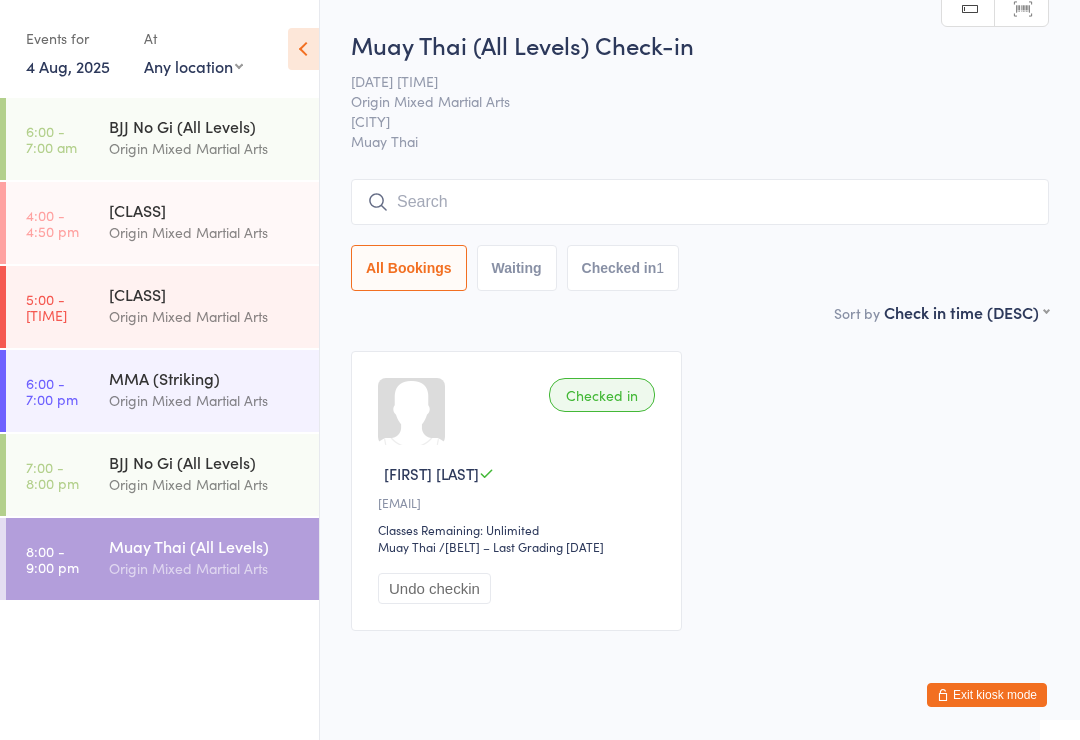 click on "[CLASS]" at bounding box center [205, 210] 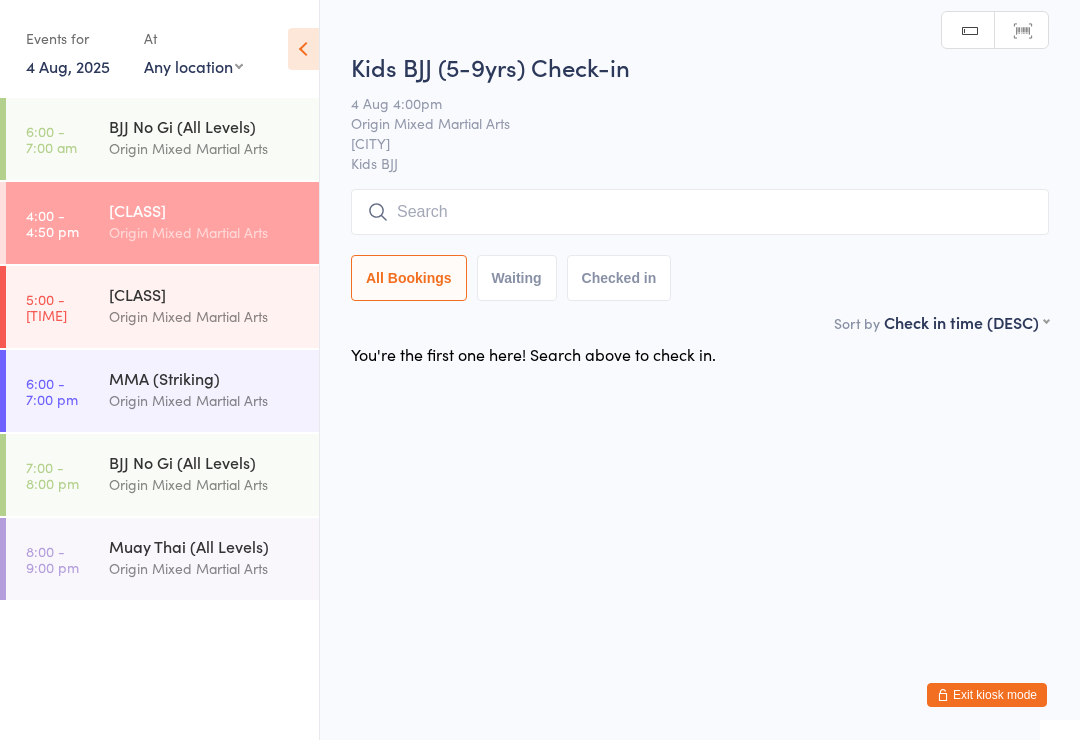 click at bounding box center [700, 212] 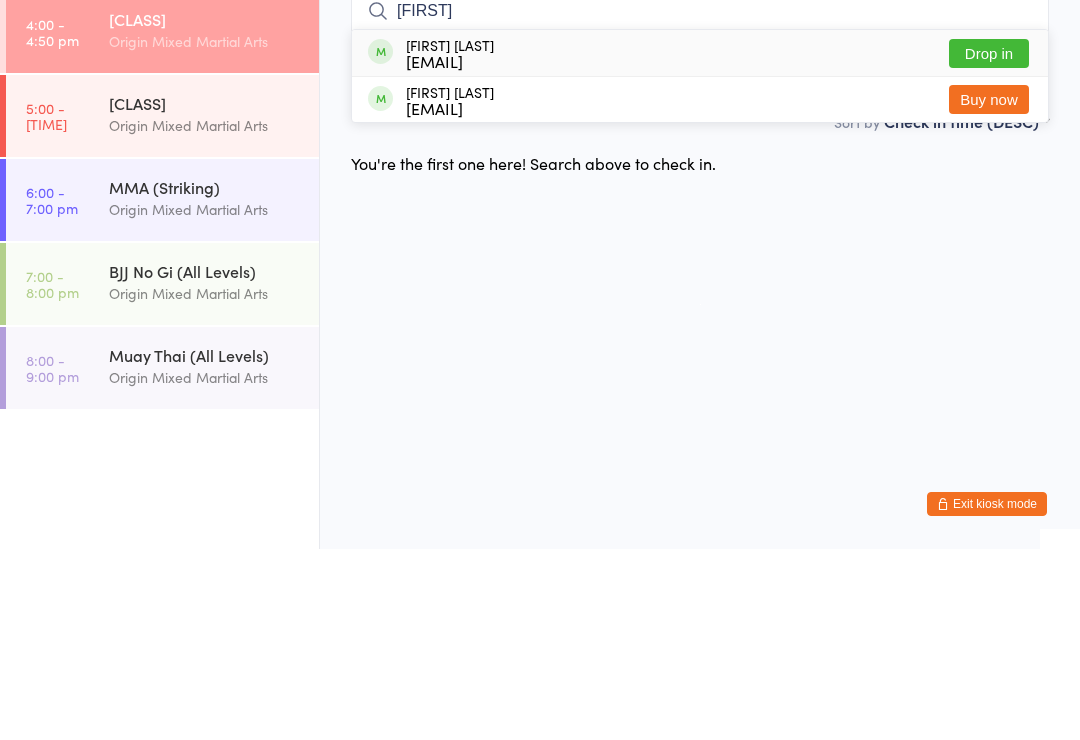 type on "[FIRST]" 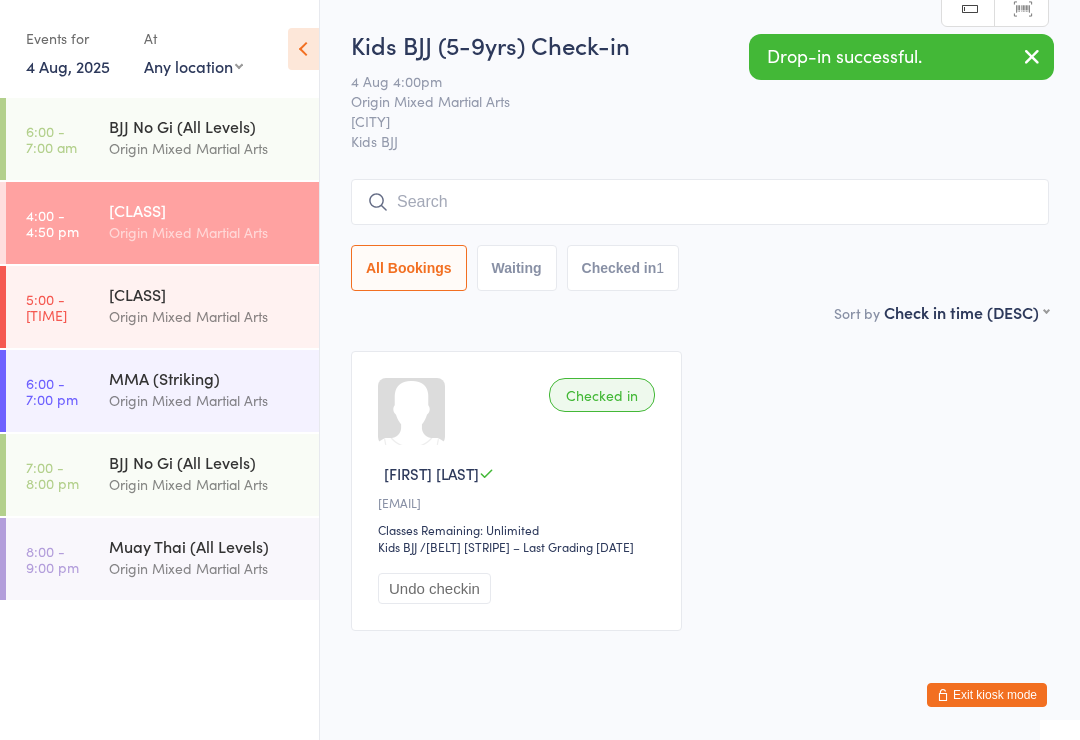click at bounding box center (700, 202) 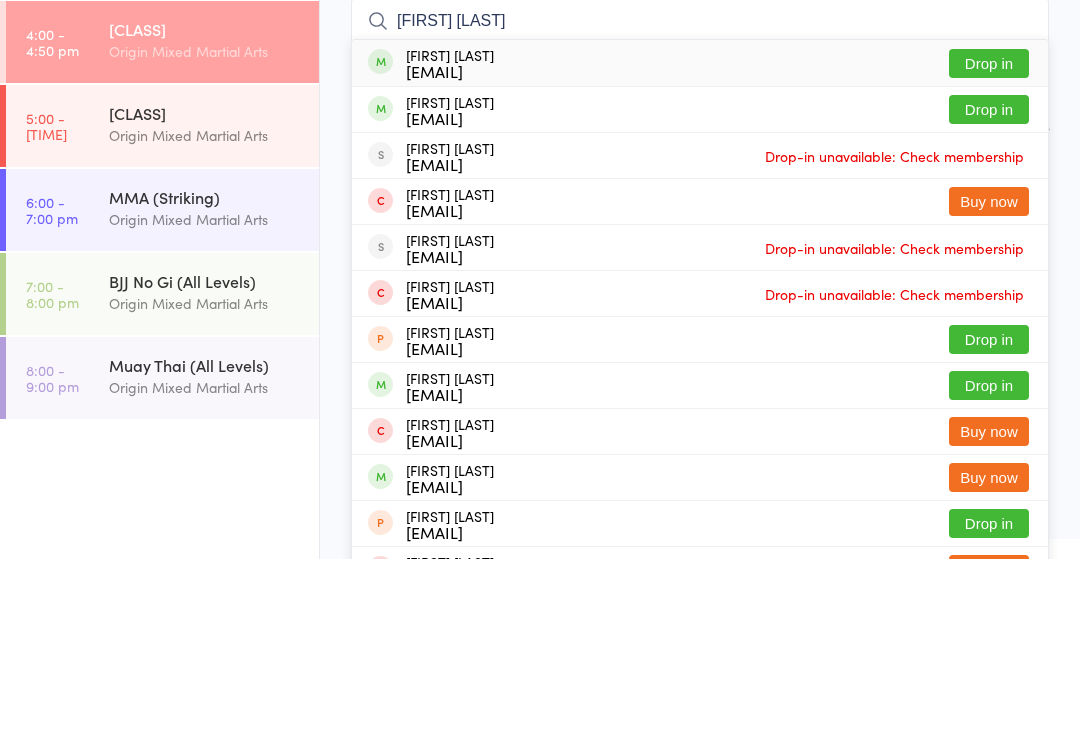 type on "[FIRST] [LAST]" 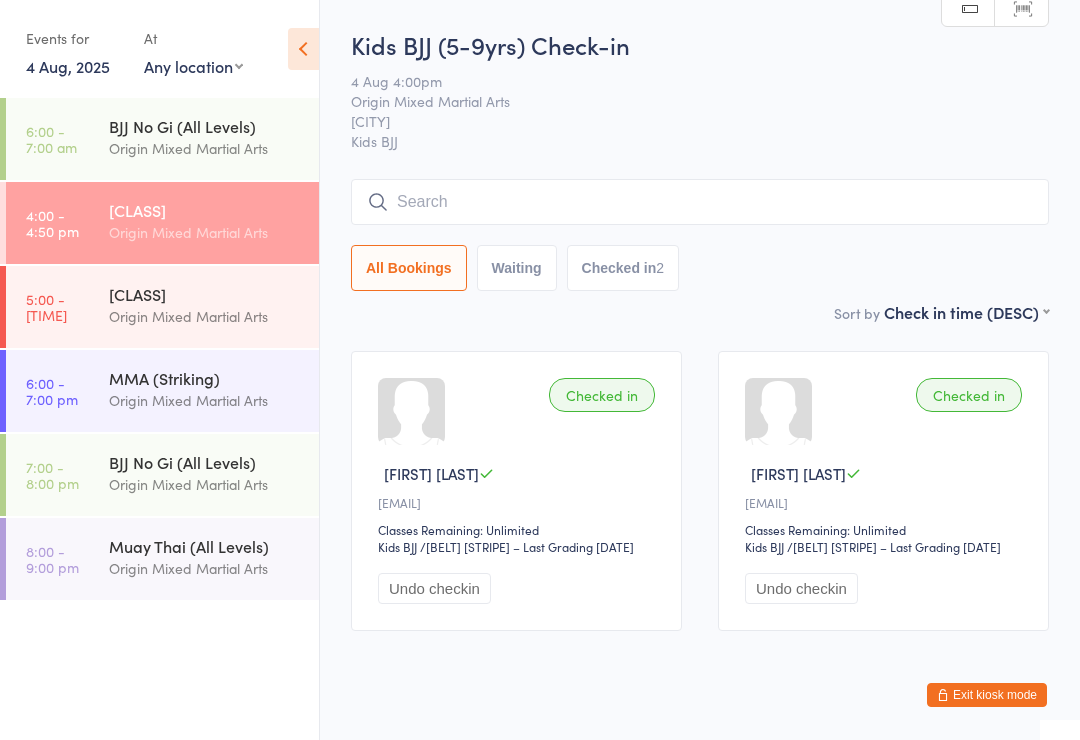 click at bounding box center [700, 202] 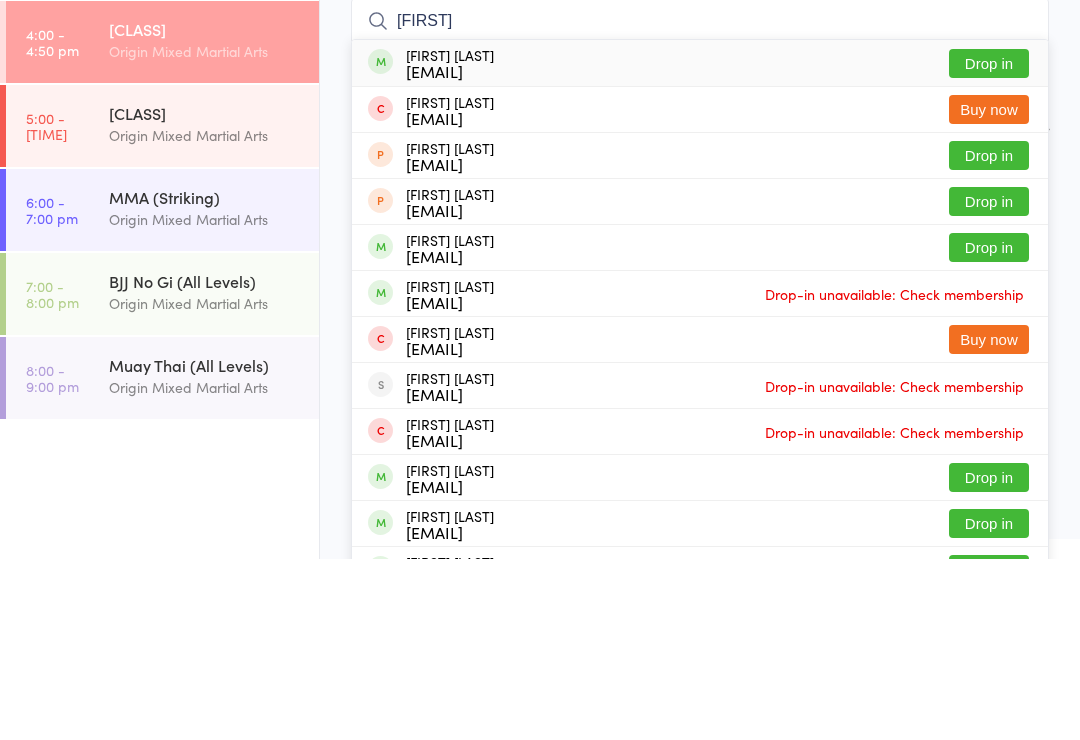 type on "[FIRST]" 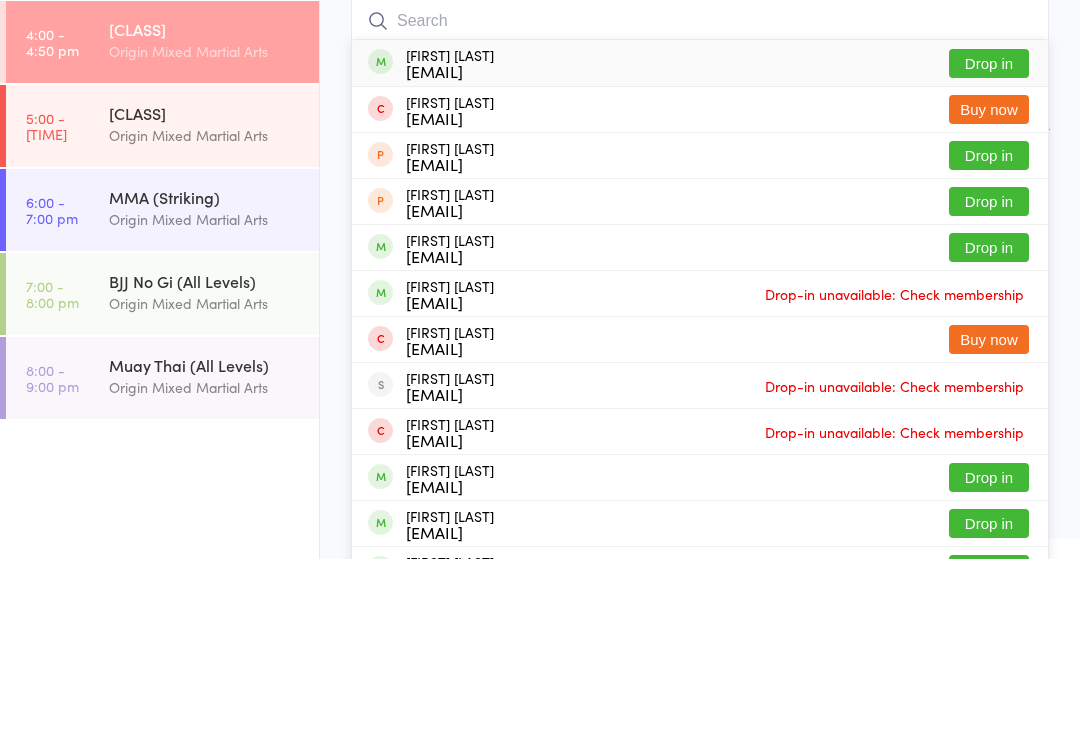 scroll, scrollTop: 74, scrollLeft: 0, axis: vertical 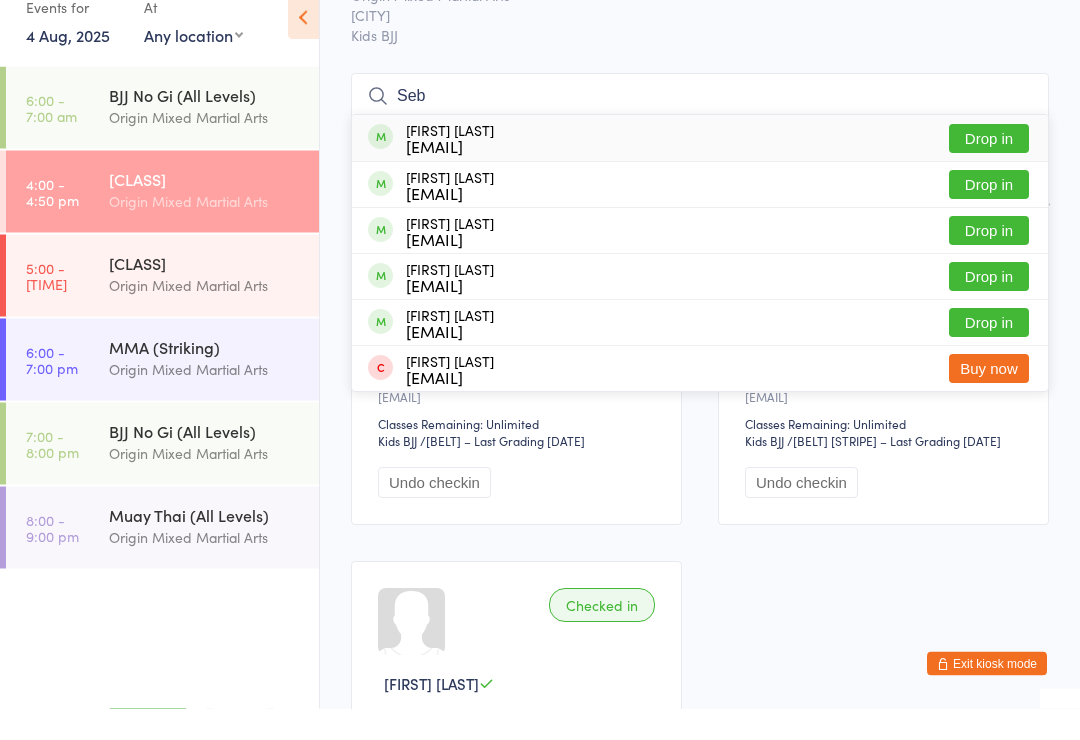 type on "Seb" 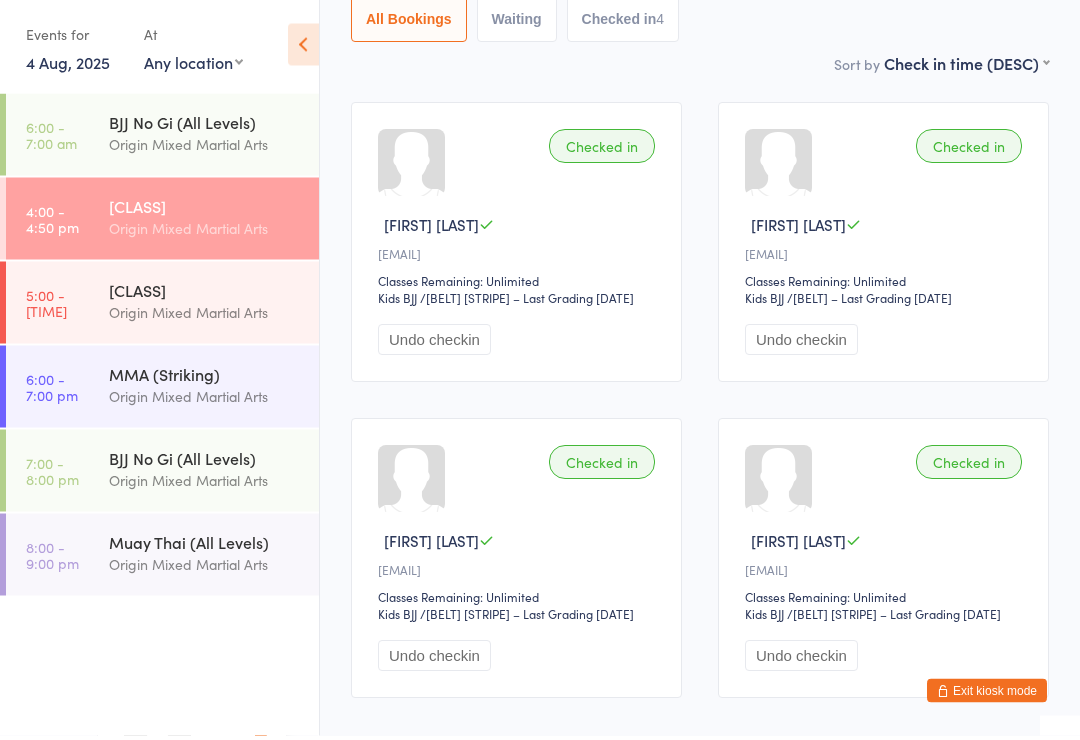 scroll, scrollTop: 23, scrollLeft: 0, axis: vertical 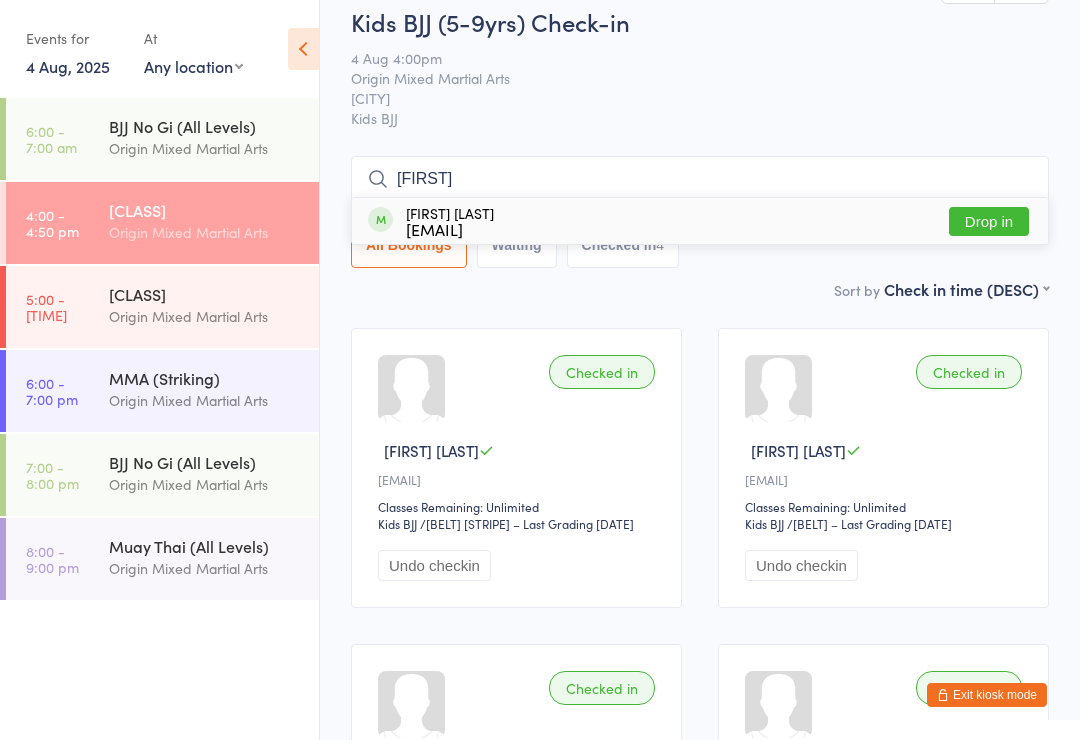type on "[FIRST]" 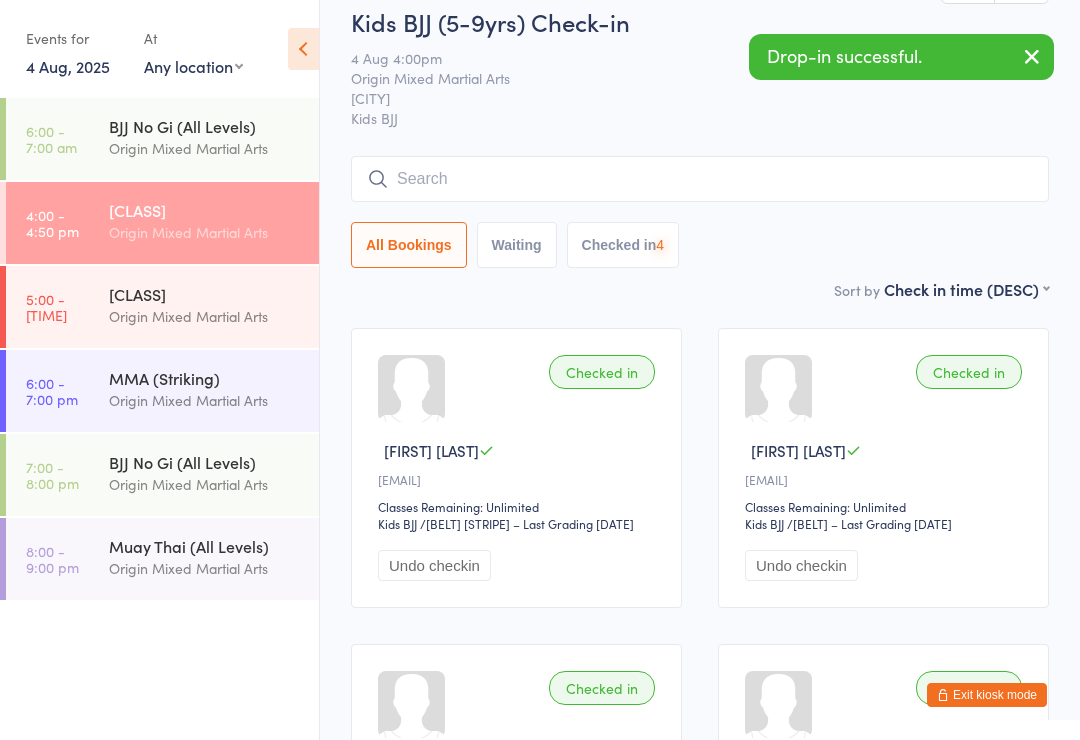 click at bounding box center [700, 179] 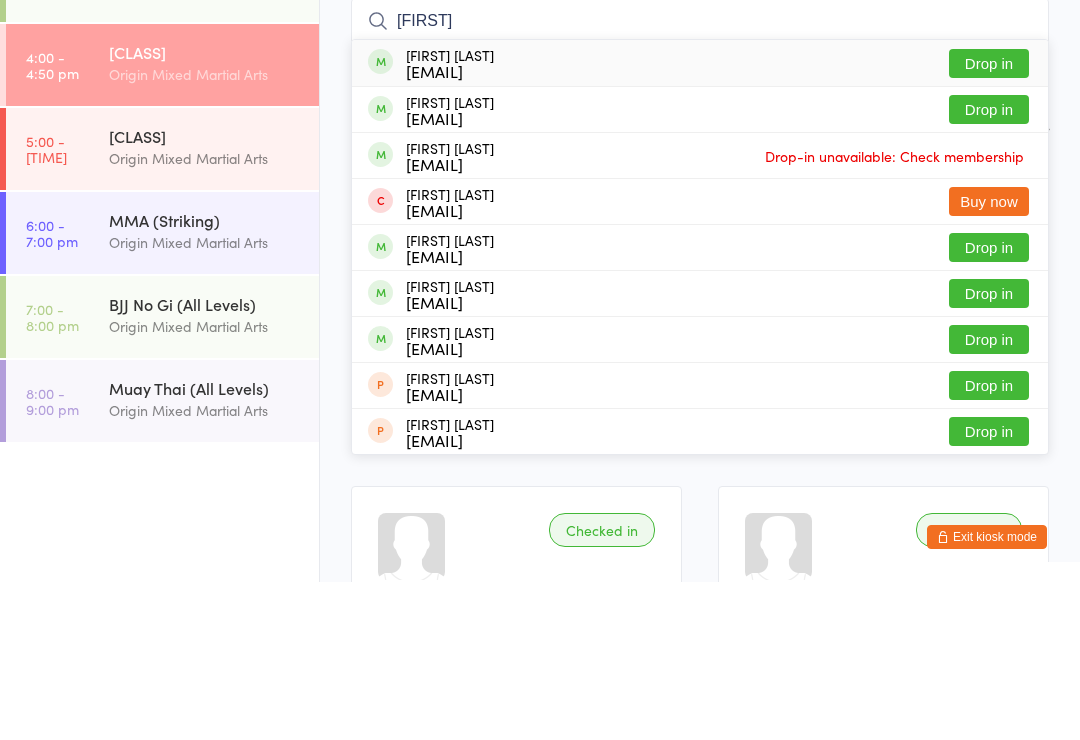 type on "[FIRST]" 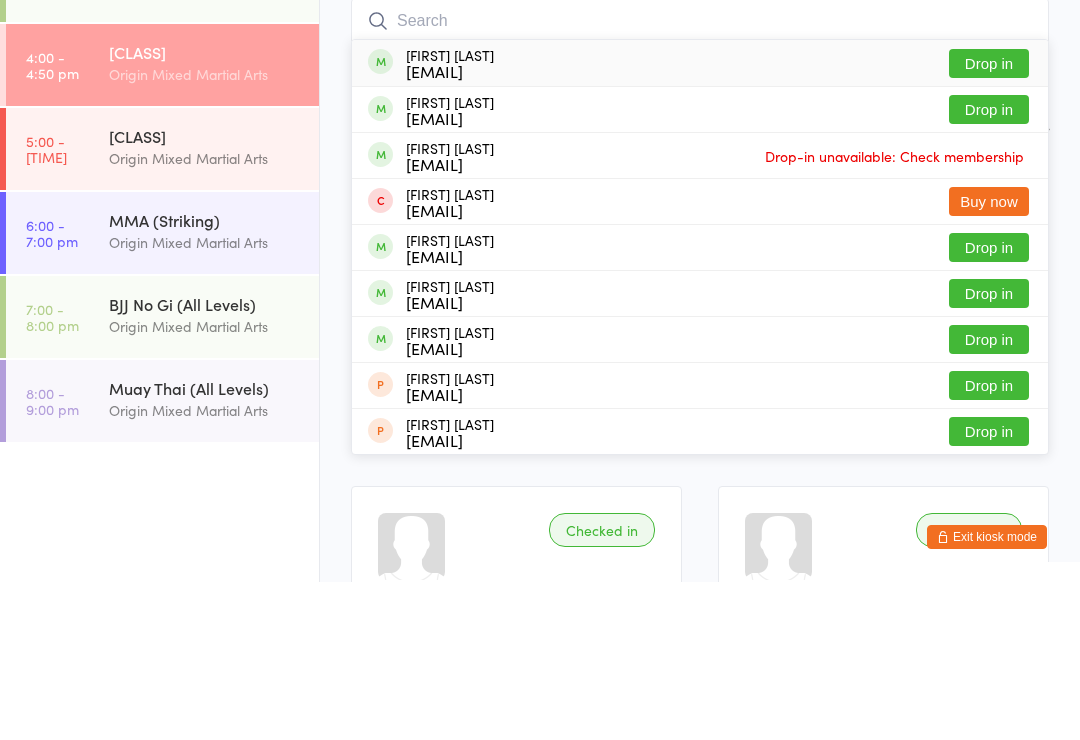 scroll, scrollTop: 181, scrollLeft: 0, axis: vertical 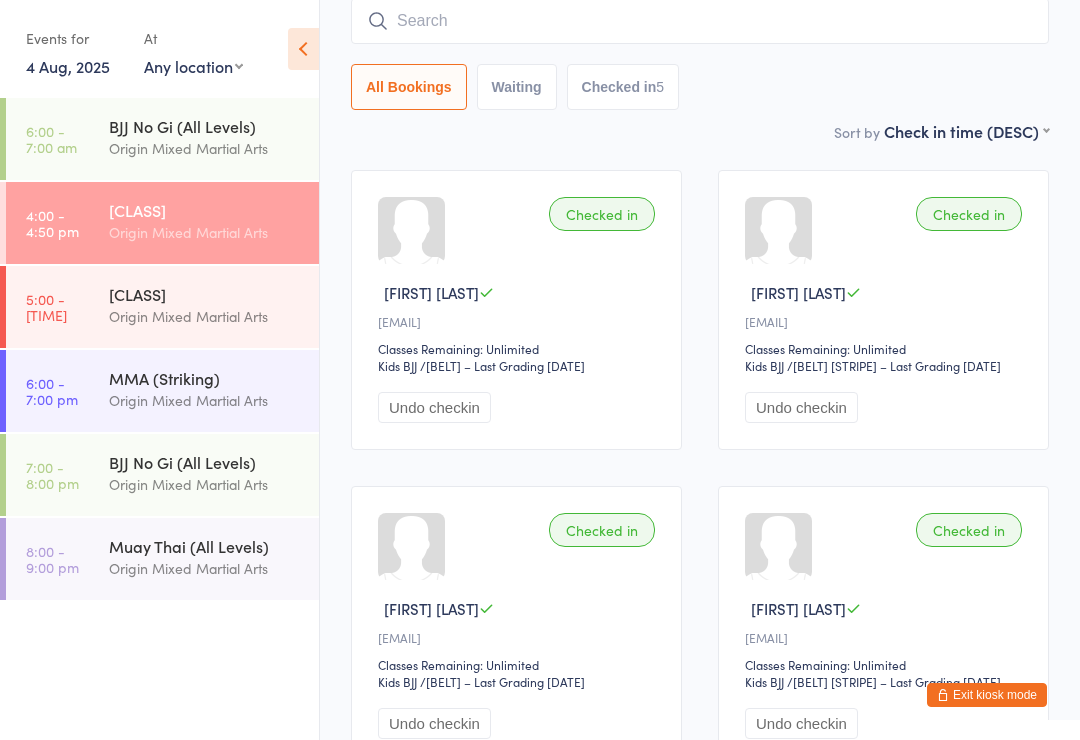 click at bounding box center [700, 21] 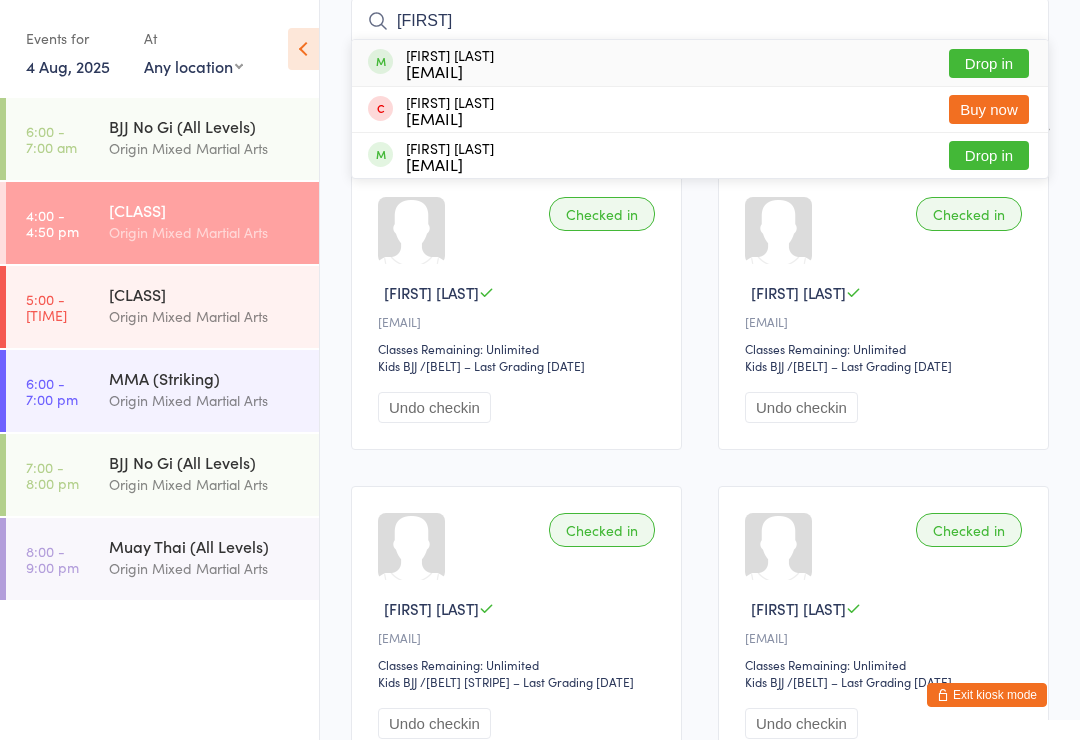 type on "[FIRST]" 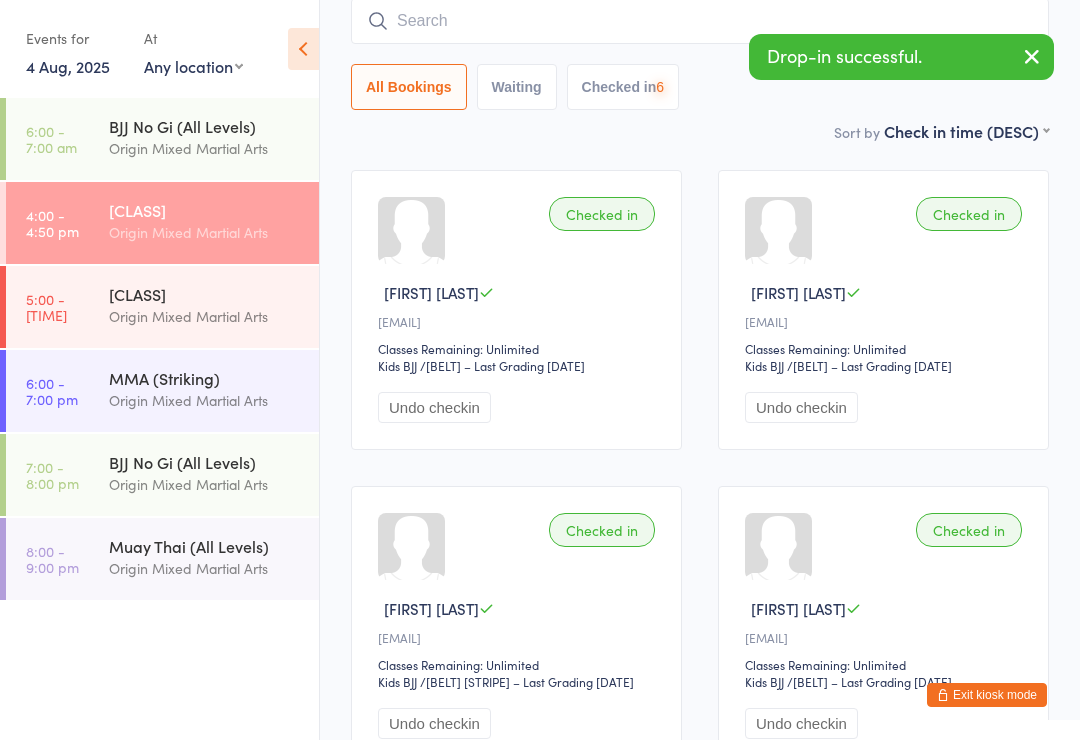 click at bounding box center [700, 21] 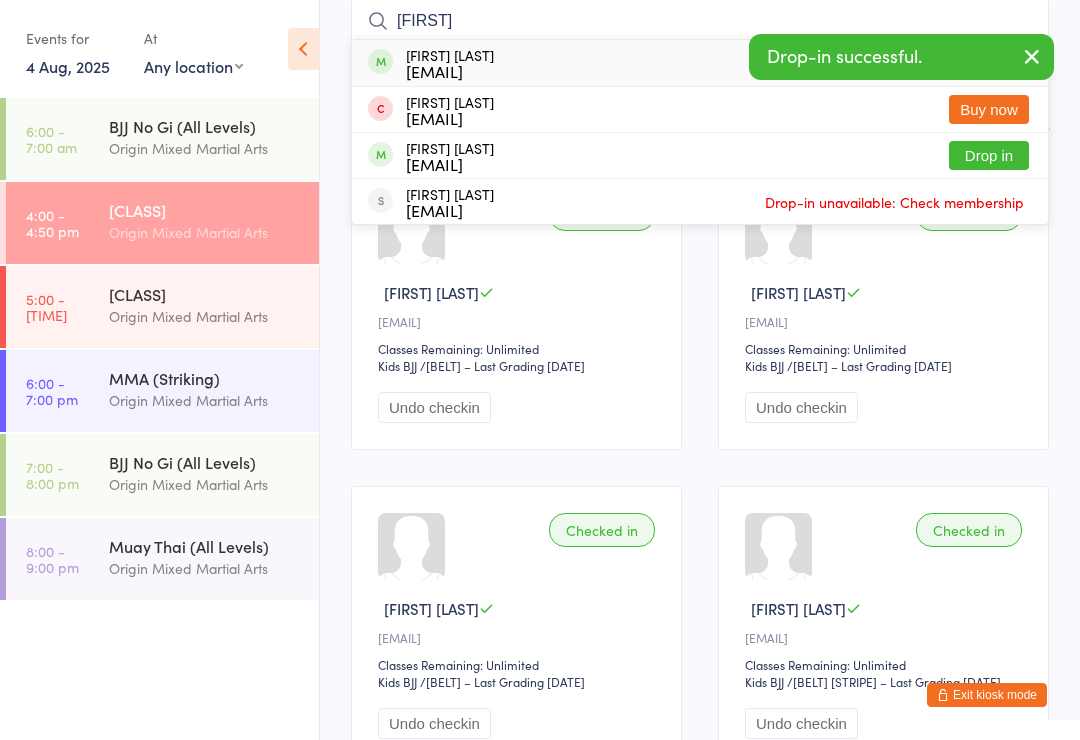 type on "[FIRST]" 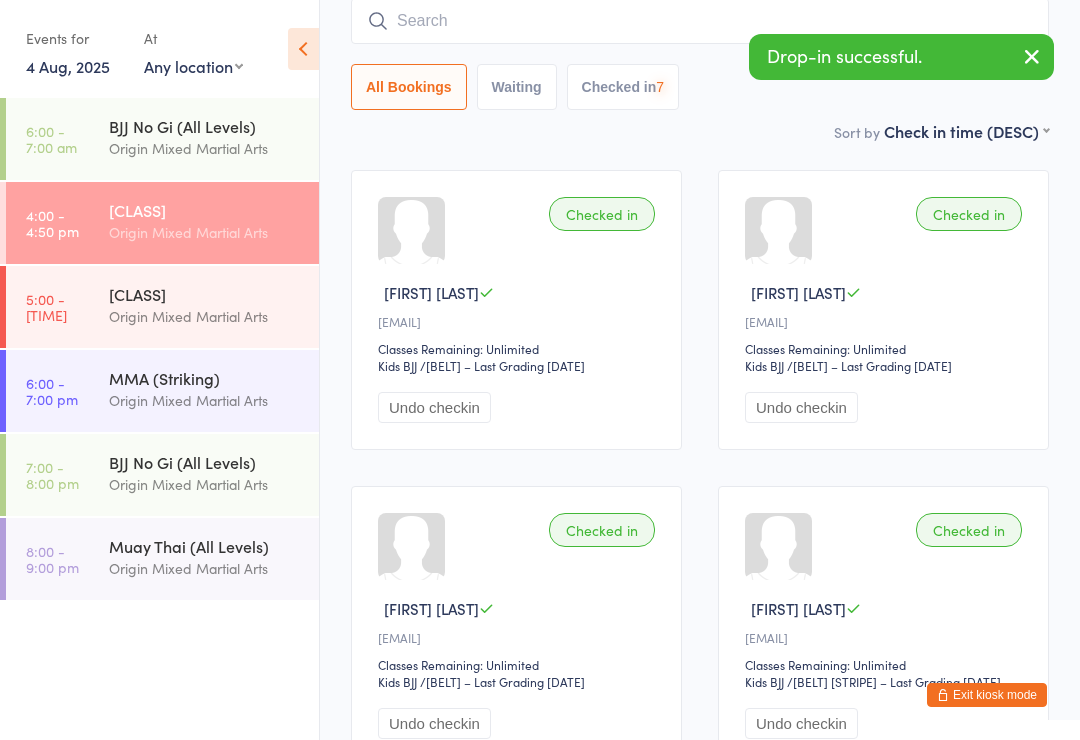 click at bounding box center [700, 21] 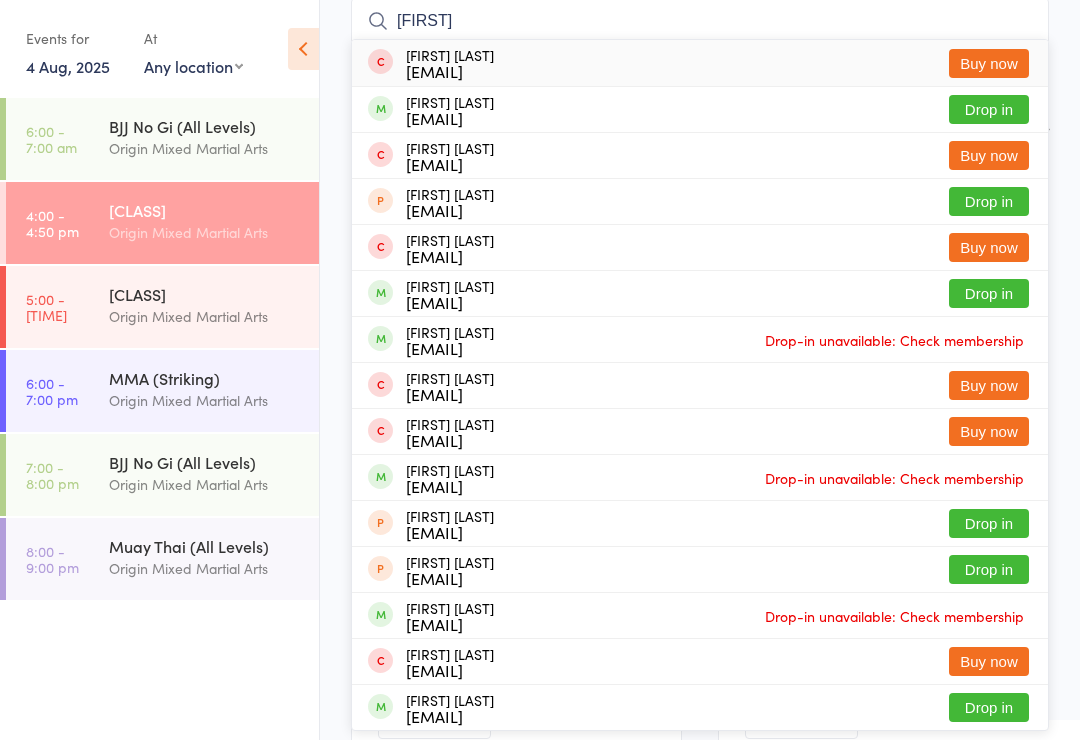 type on "[FIRST]" 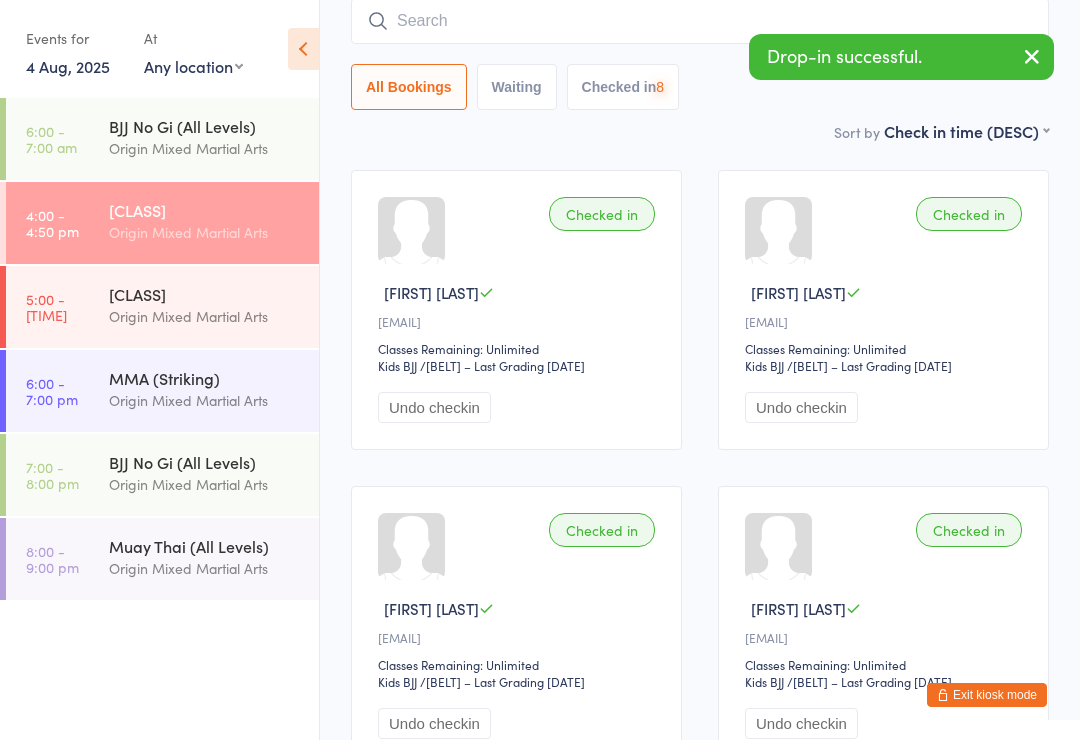 click at bounding box center [700, 21] 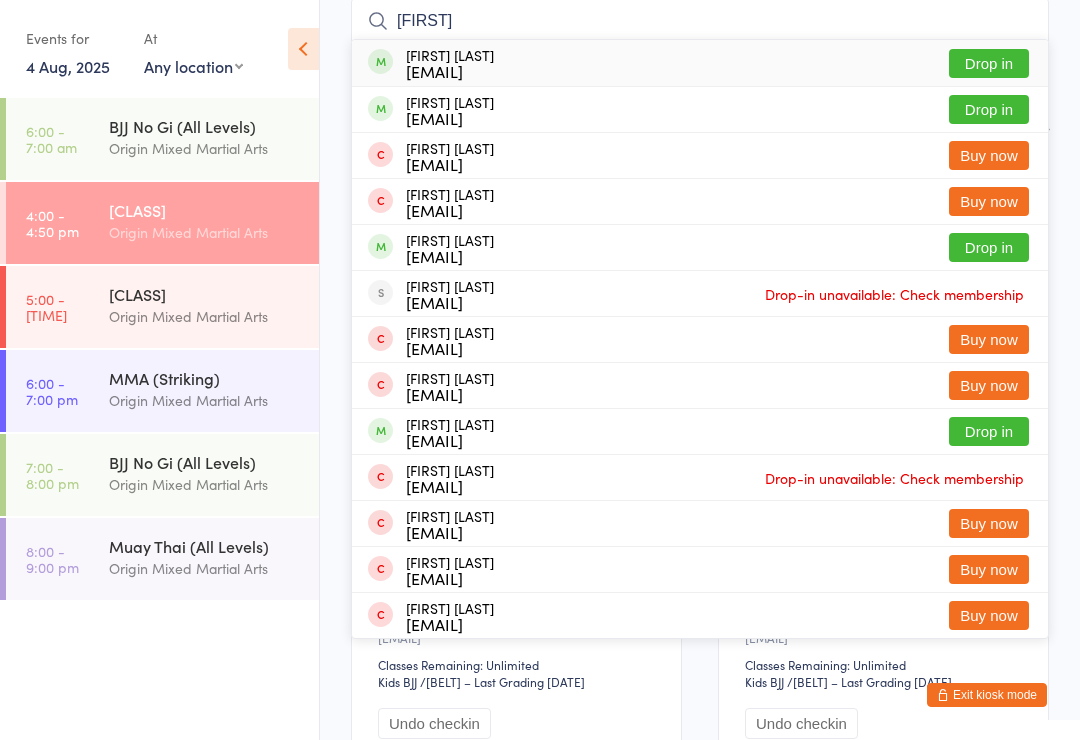 type on "[FIRST]" 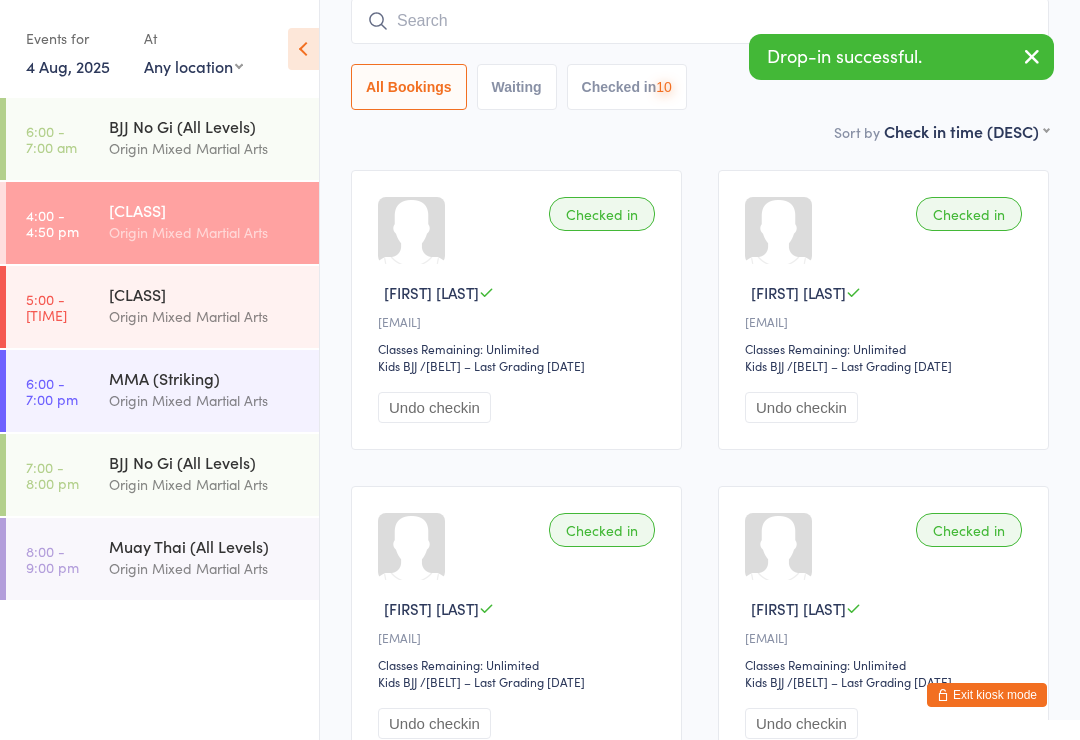 click on "Drop-in successful." at bounding box center (901, 57) 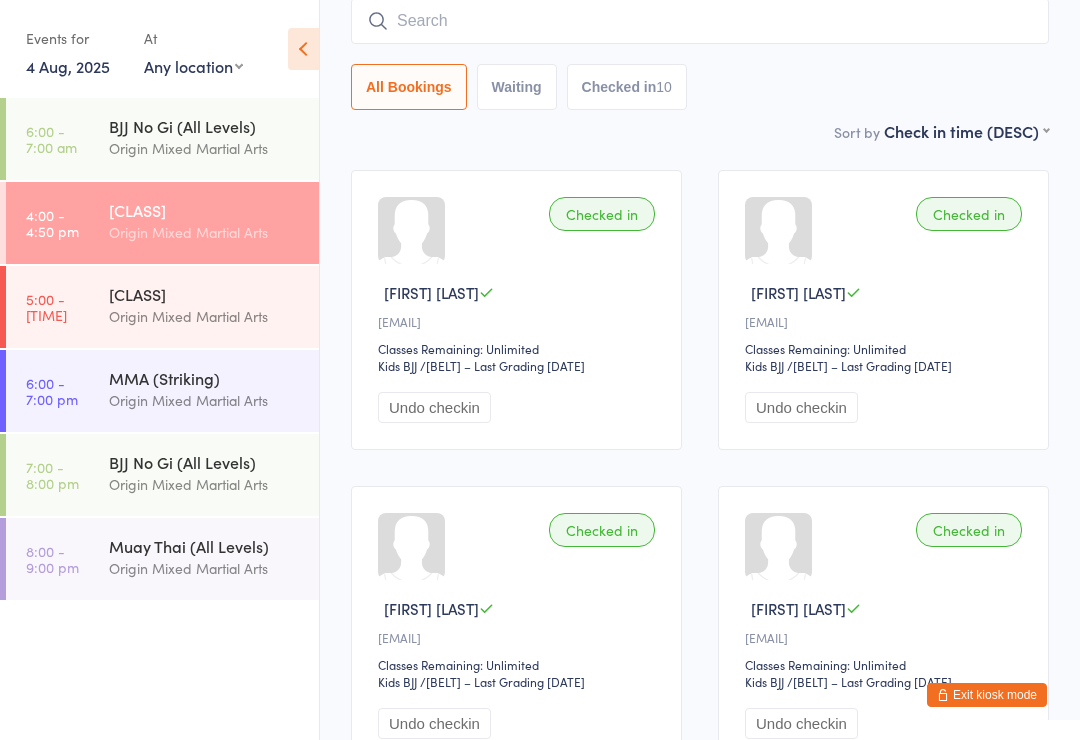 click at bounding box center (700, 21) 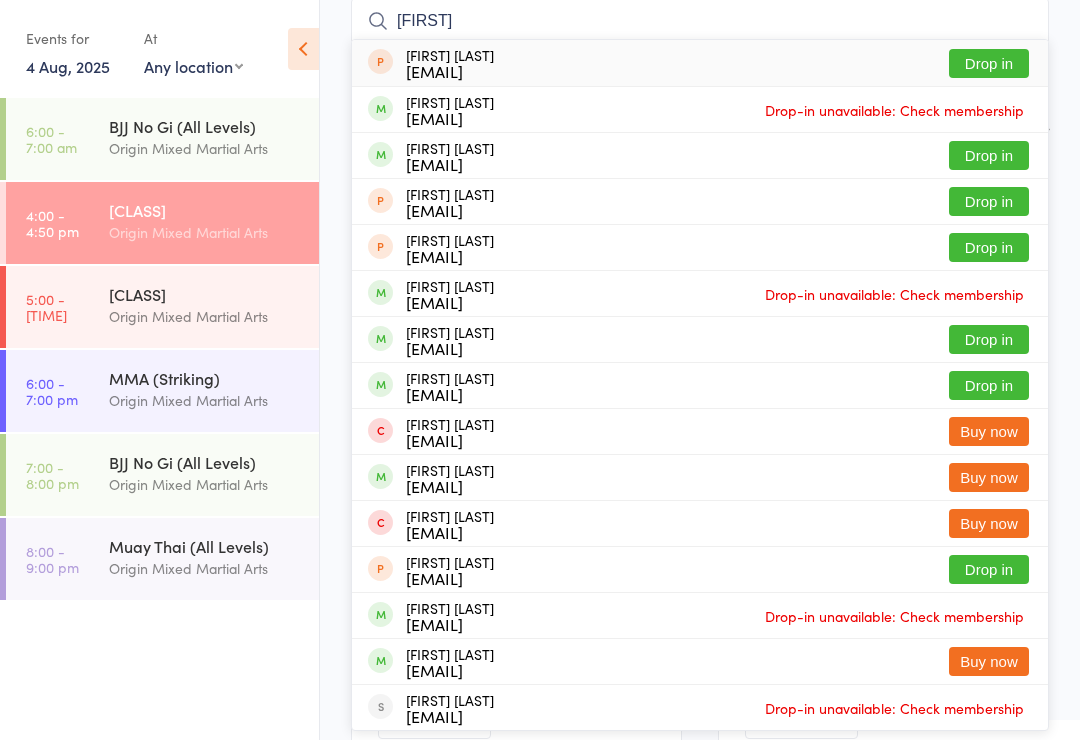 type on "[FIRST]" 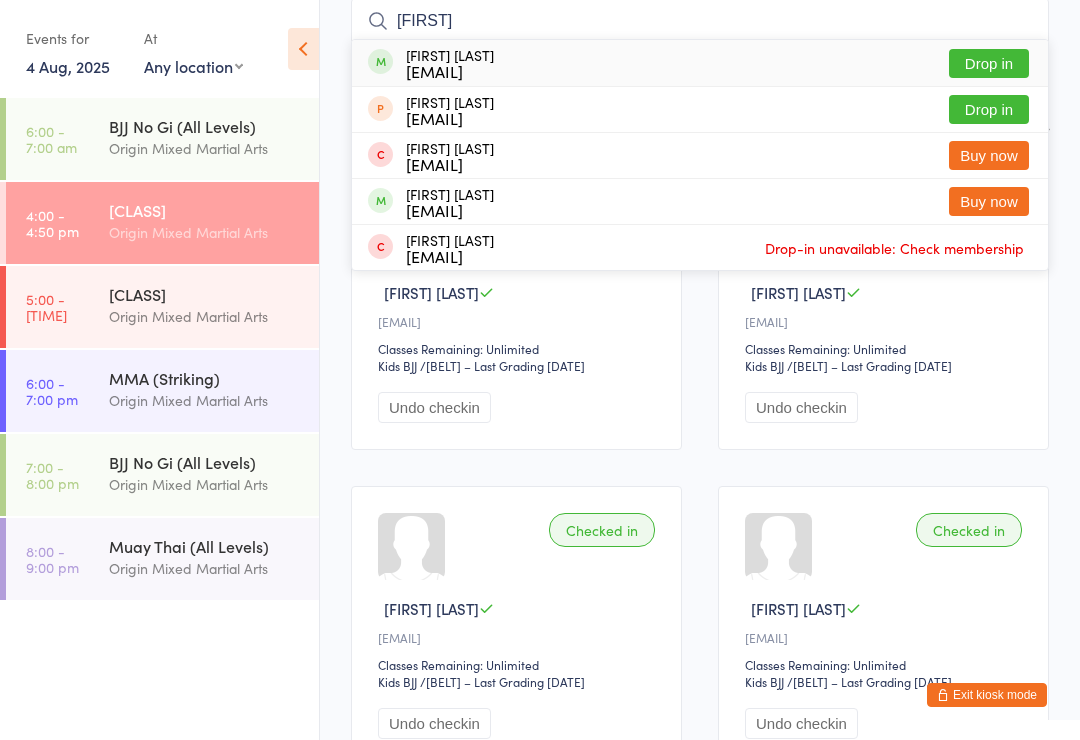 type on "[FIRST]" 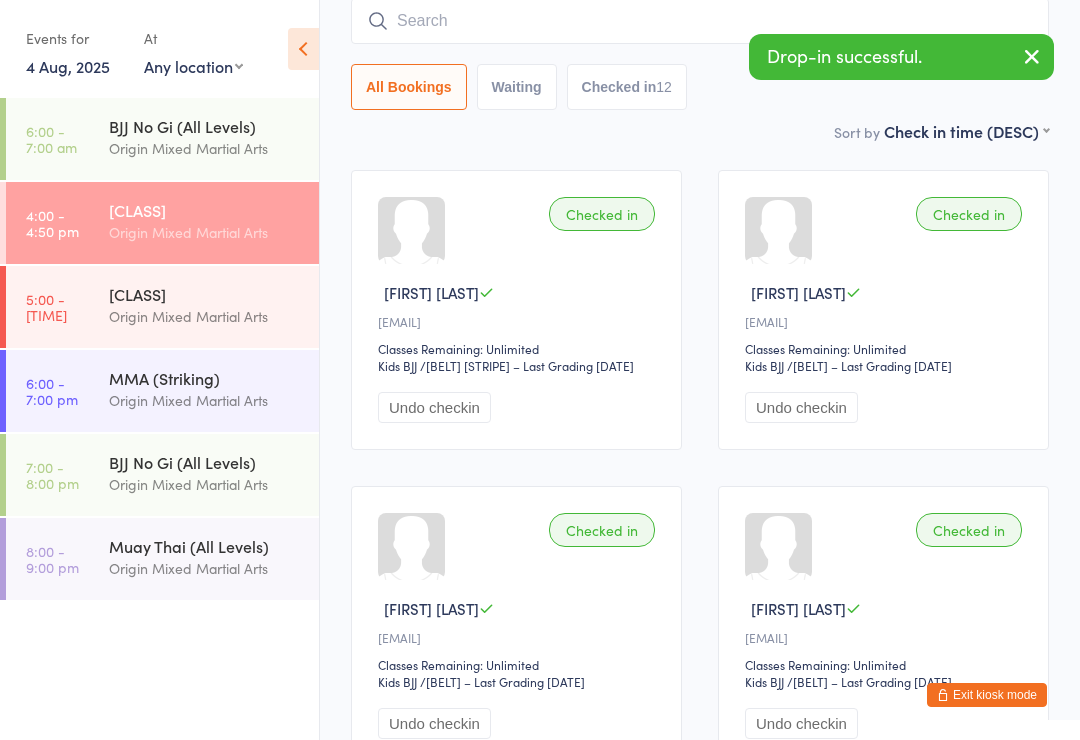 click on "[CLASS]" at bounding box center (205, 294) 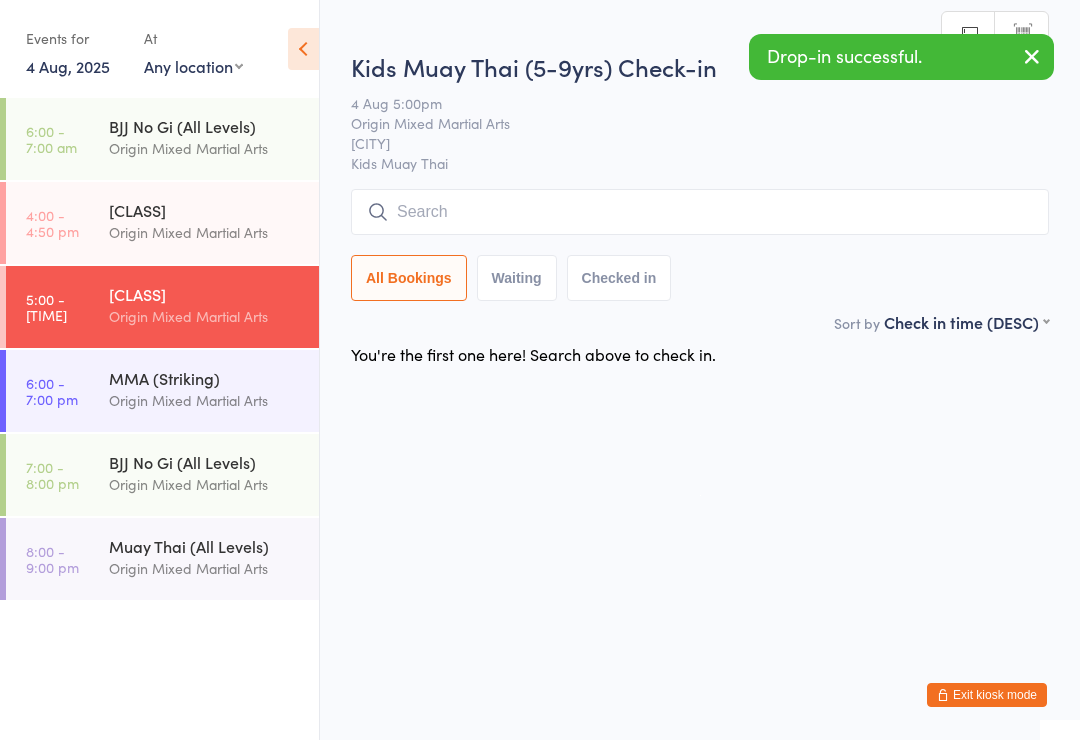 click at bounding box center [700, 212] 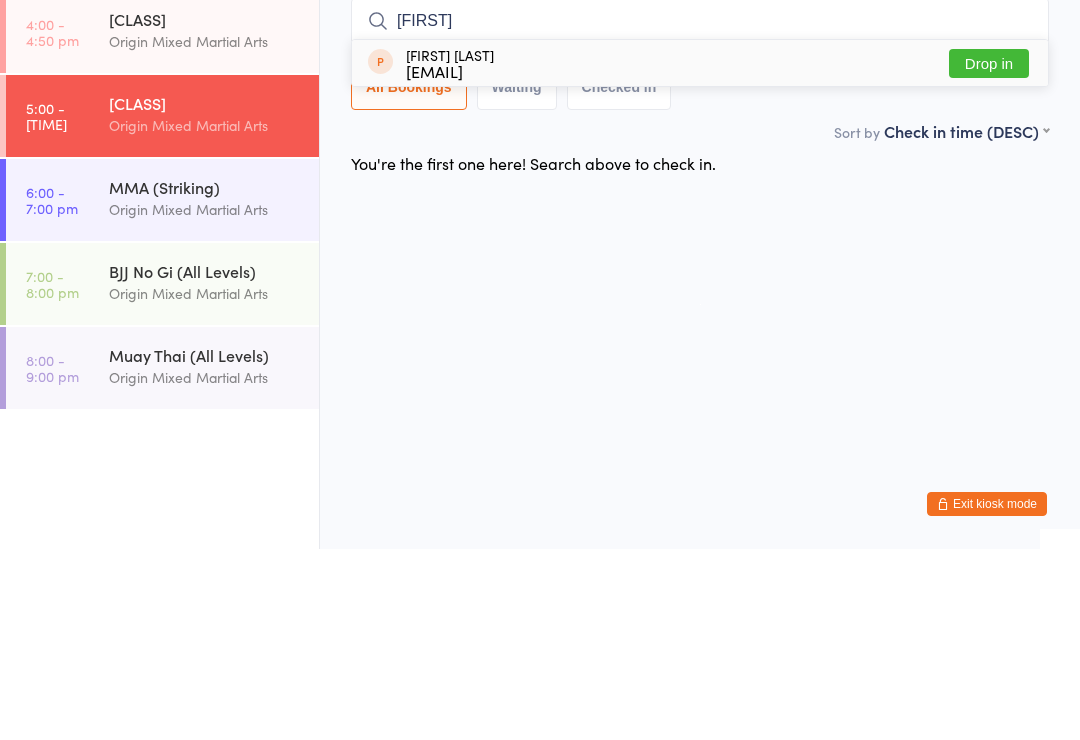 type on "[FIRST]" 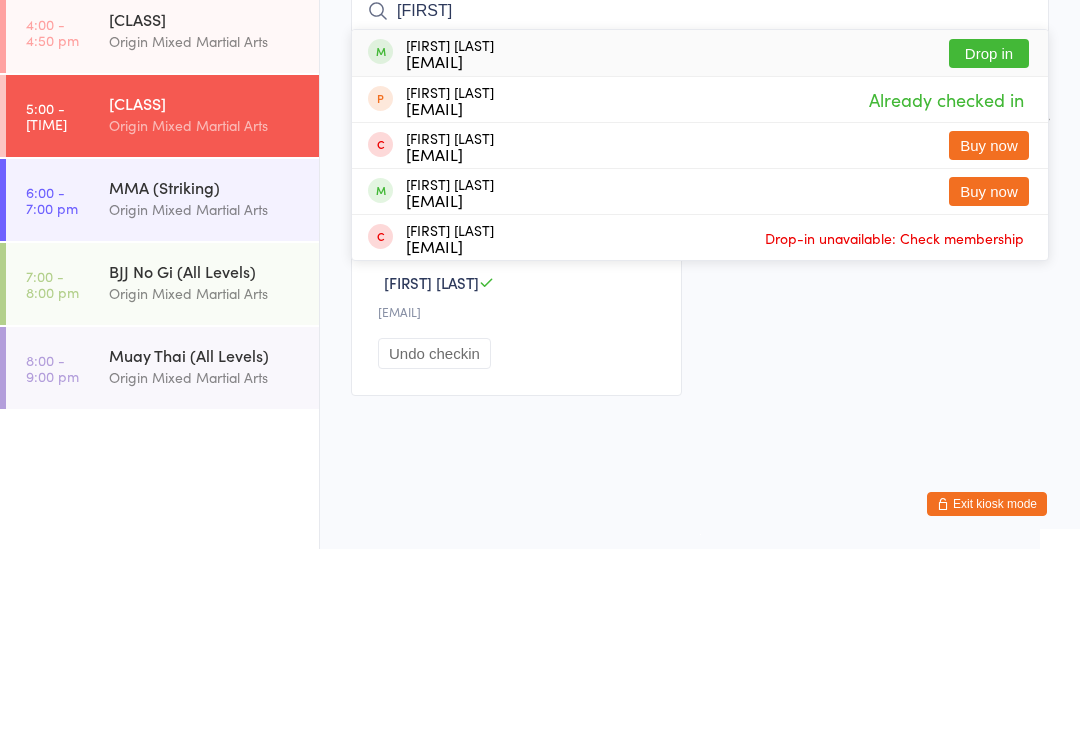 type on "[FIRST]" 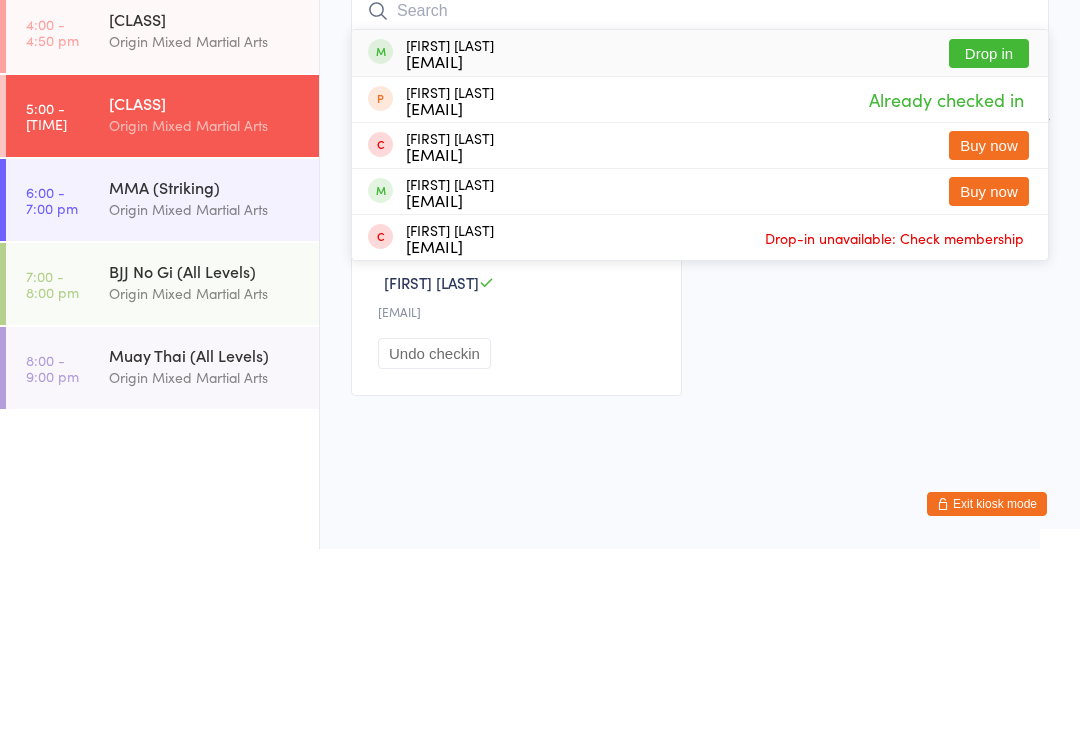 scroll, scrollTop: 10, scrollLeft: 0, axis: vertical 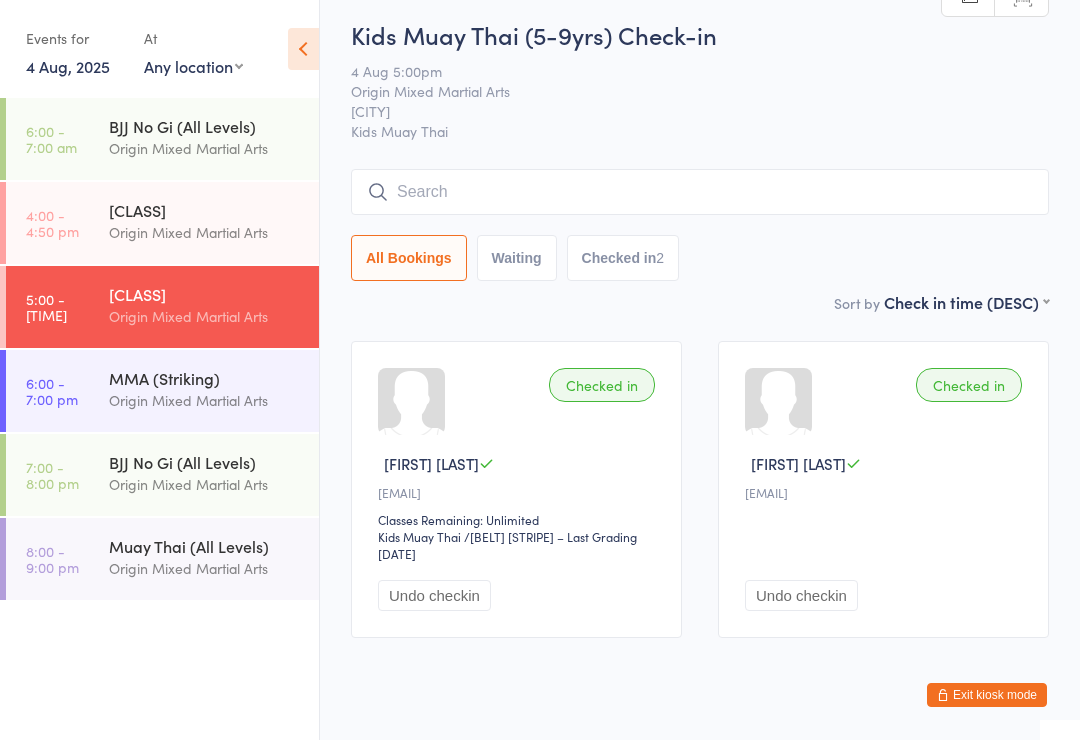 click at bounding box center (700, 192) 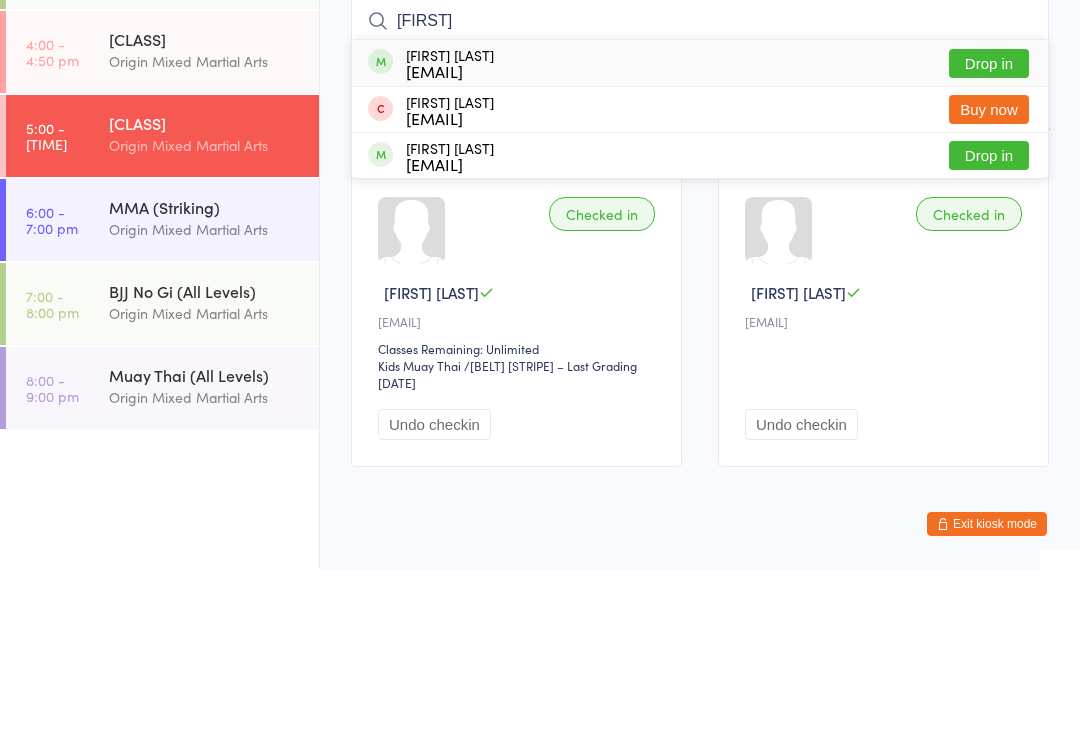 type on "[FIRST]" 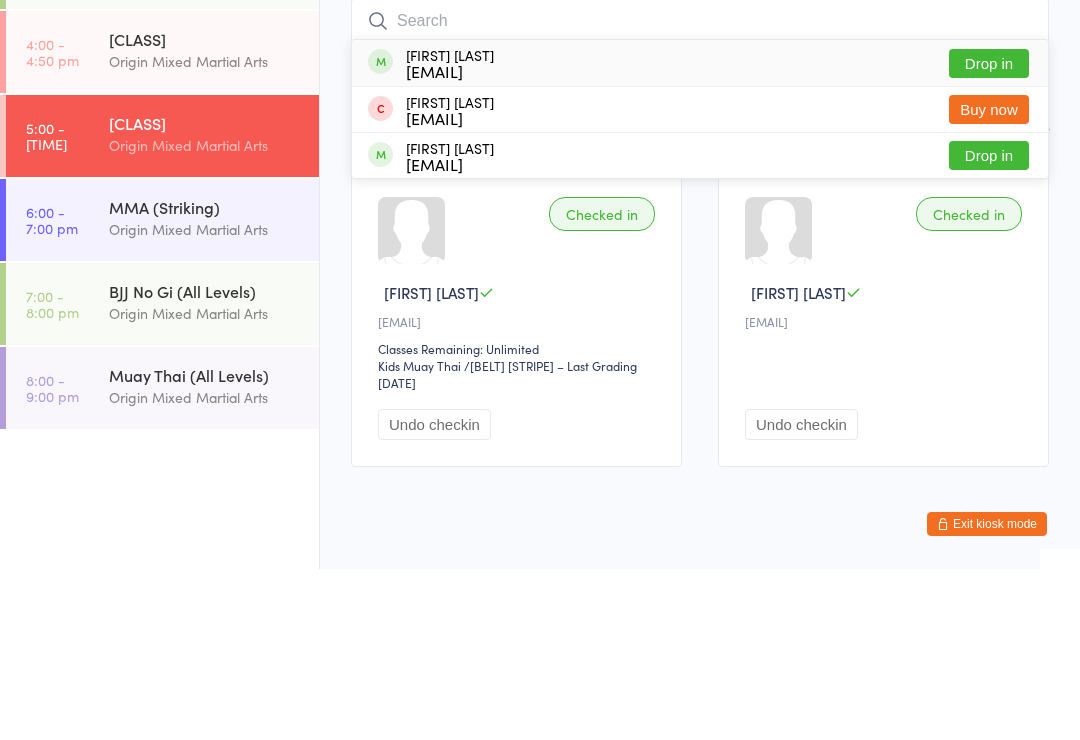 scroll, scrollTop: 74, scrollLeft: 0, axis: vertical 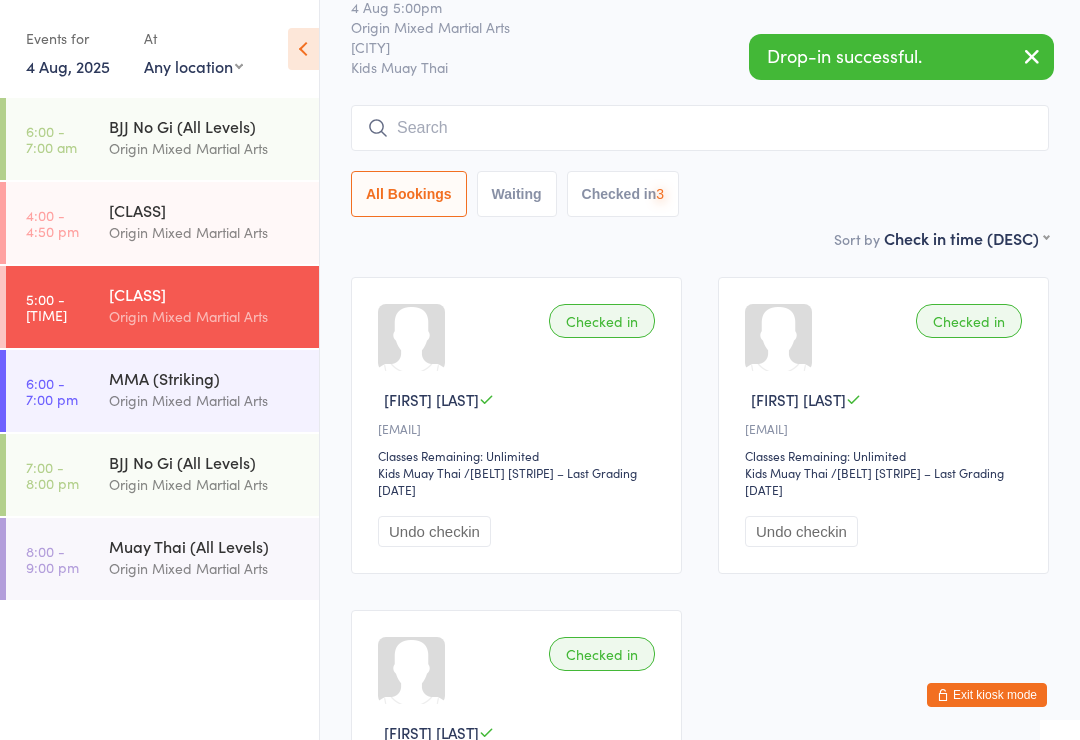 click at bounding box center [700, 128] 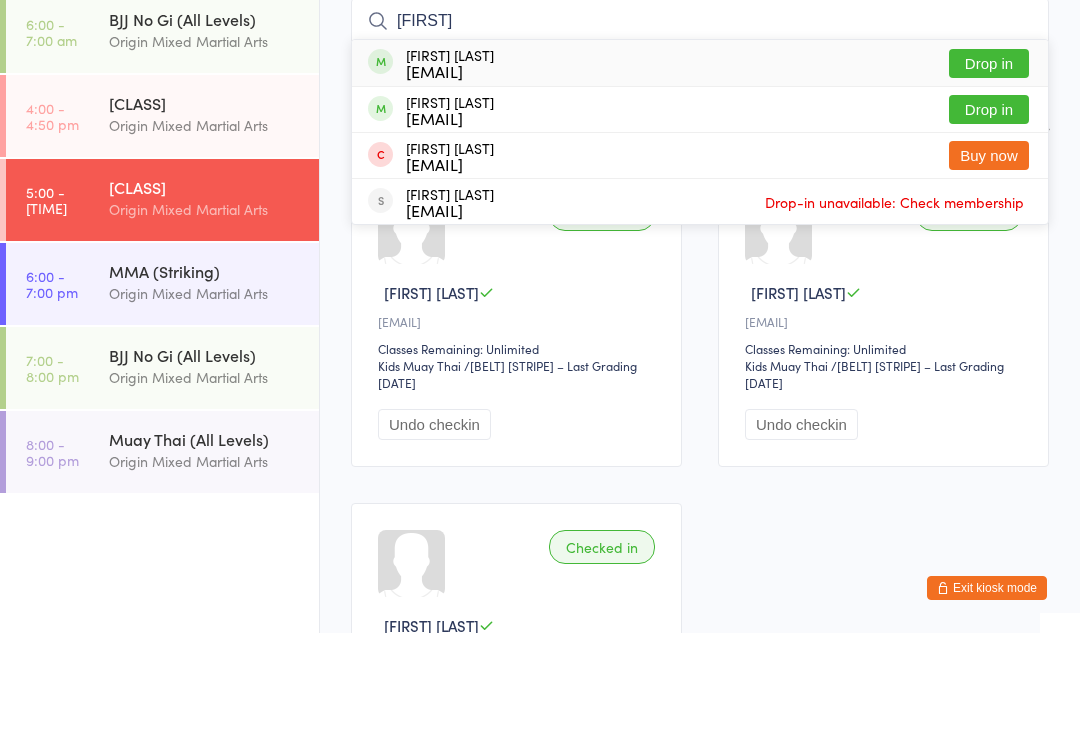 type on "[FIRST]" 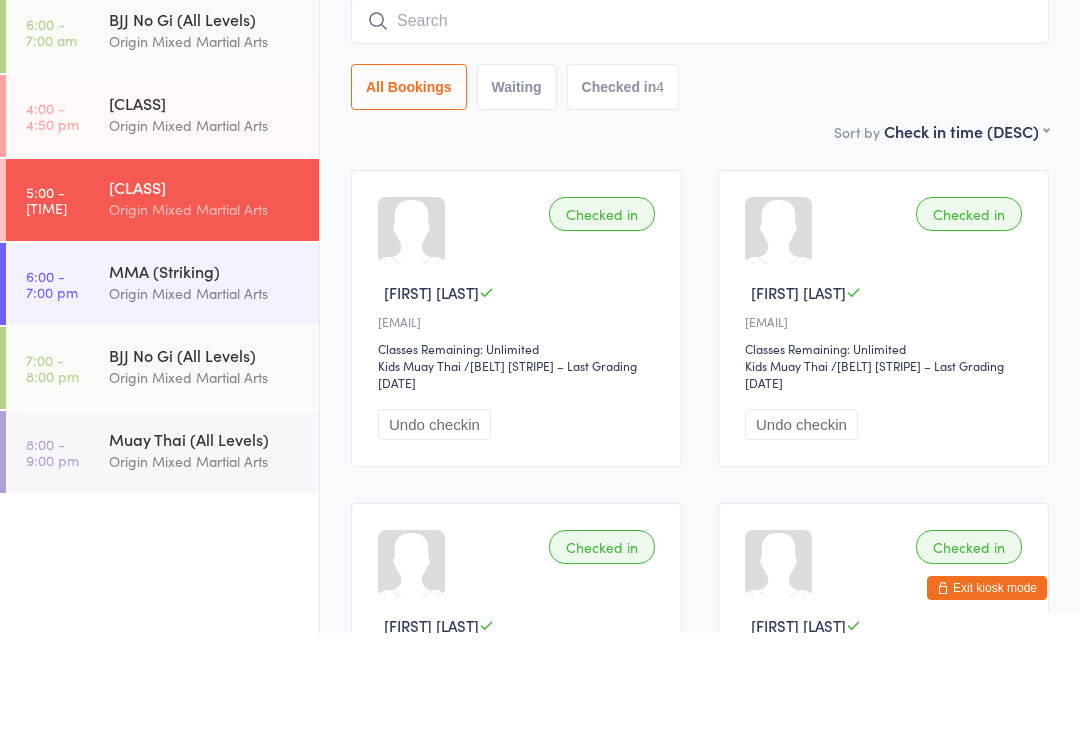 type on "m" 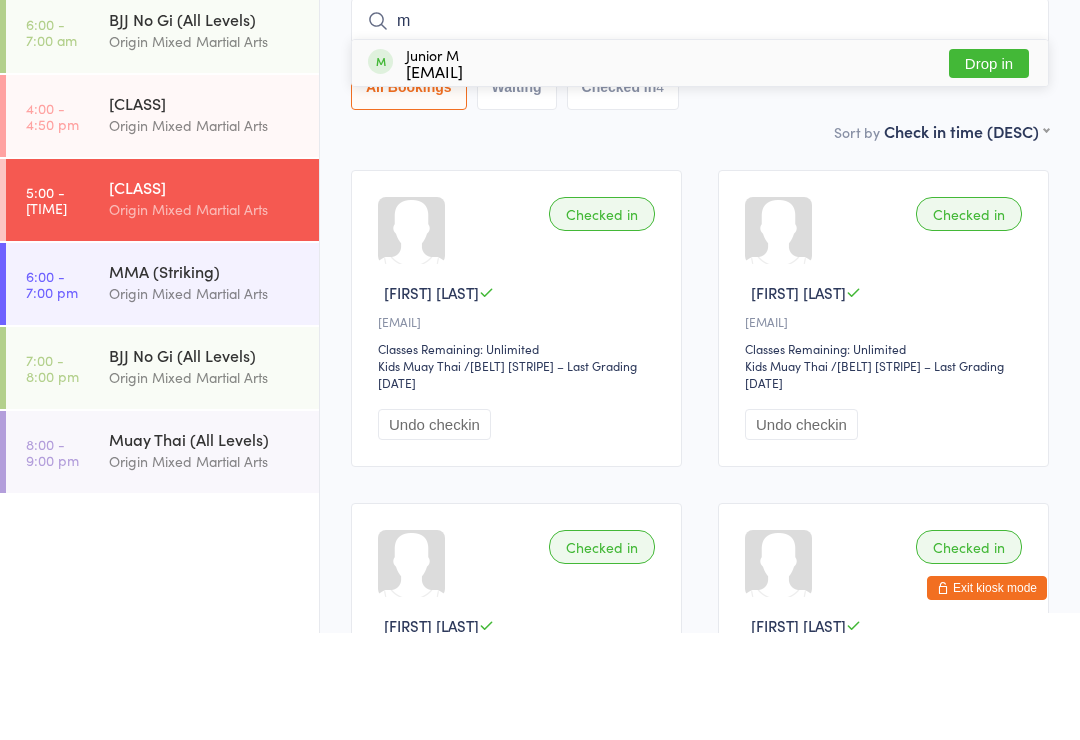click on "[CLASS]" at bounding box center [205, 210] 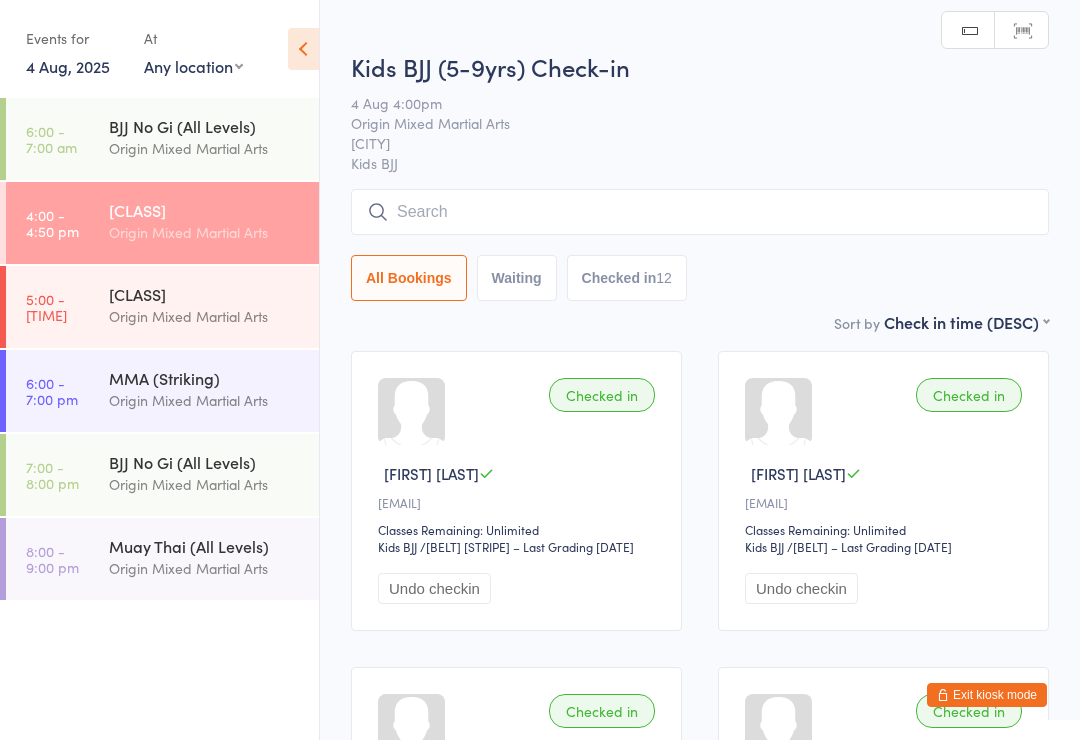 click at bounding box center [700, 212] 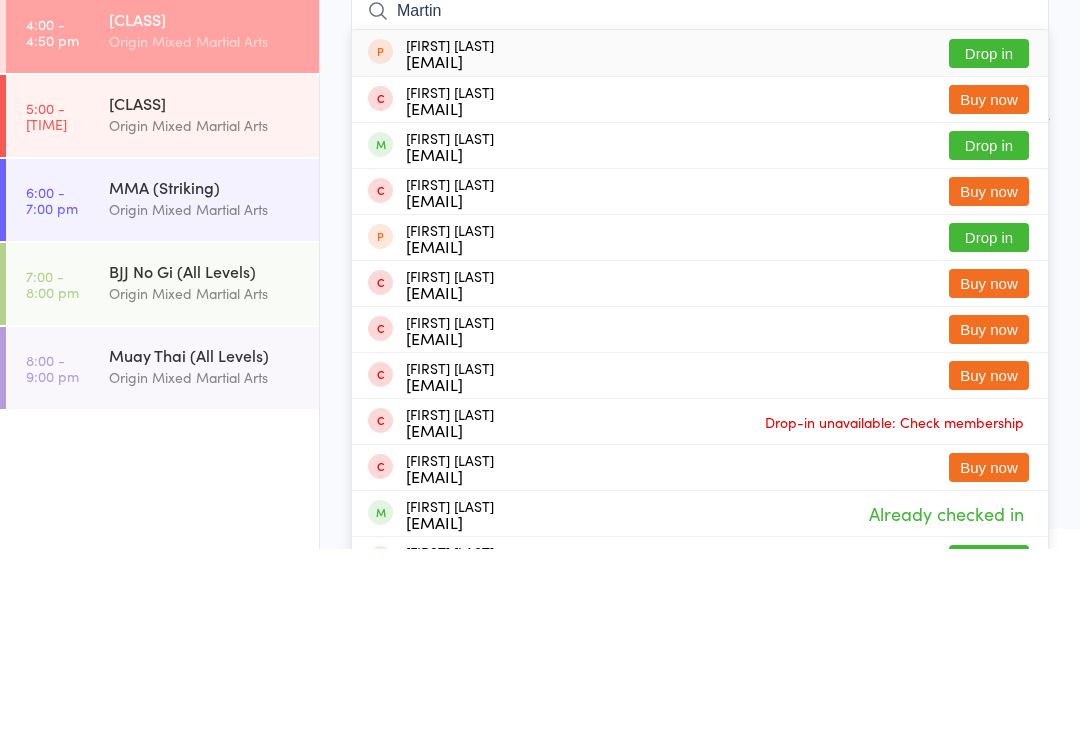 type on "Martin" 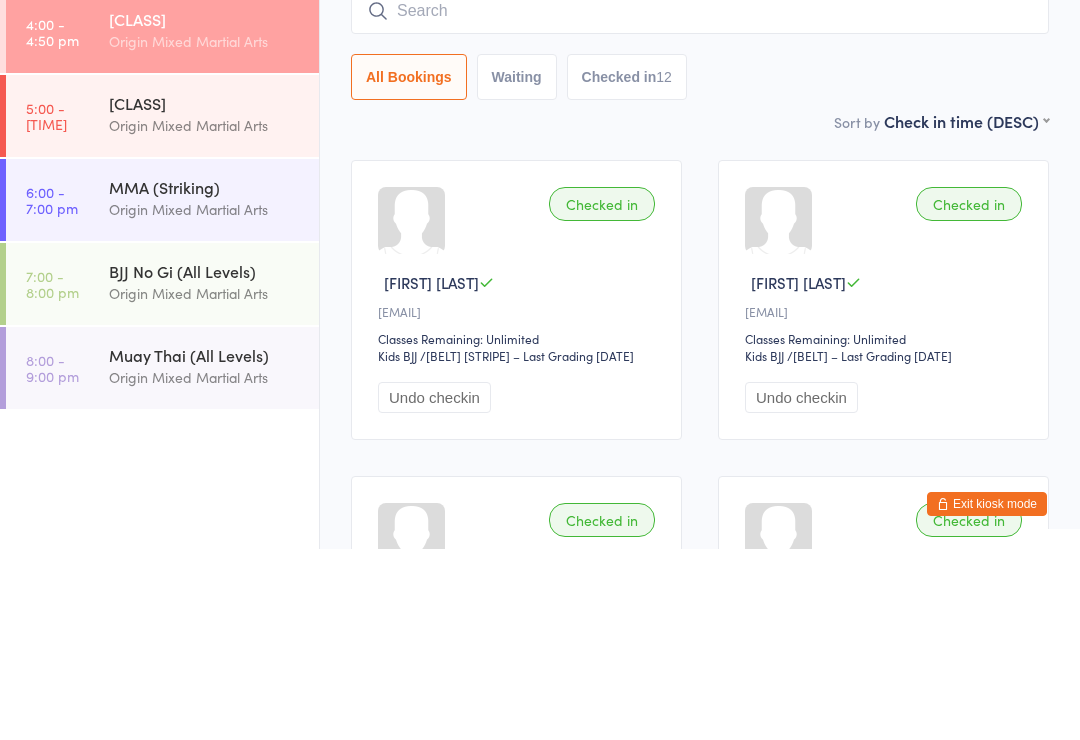 scroll, scrollTop: 191, scrollLeft: 0, axis: vertical 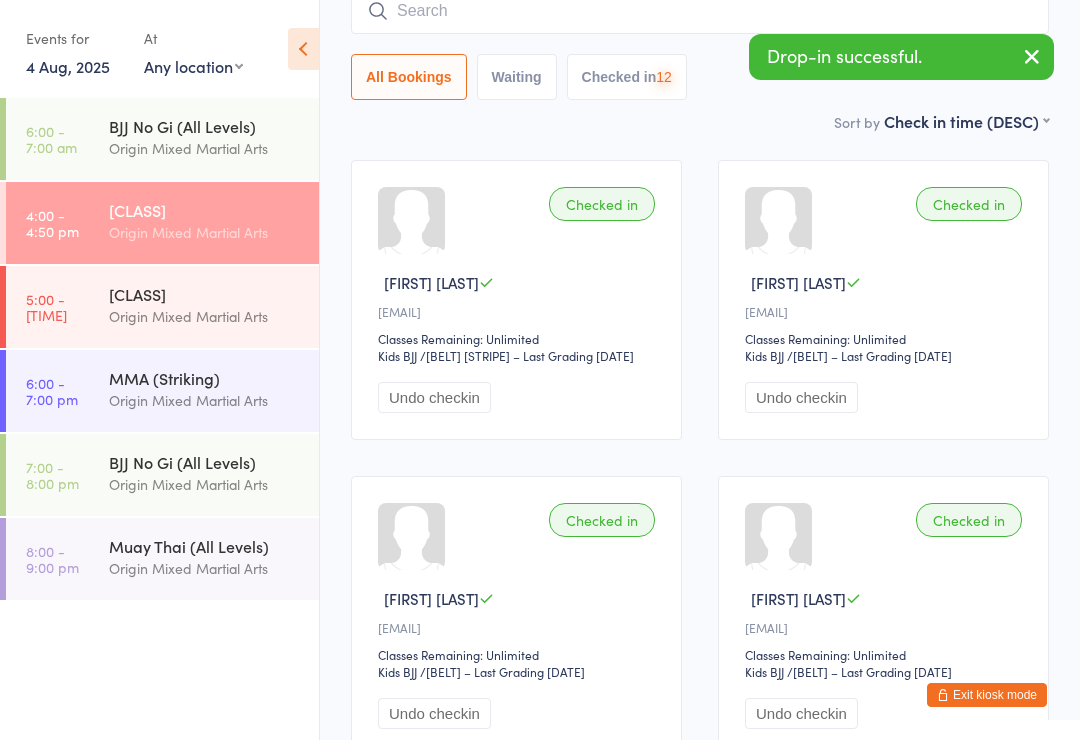 click at bounding box center (700, 11) 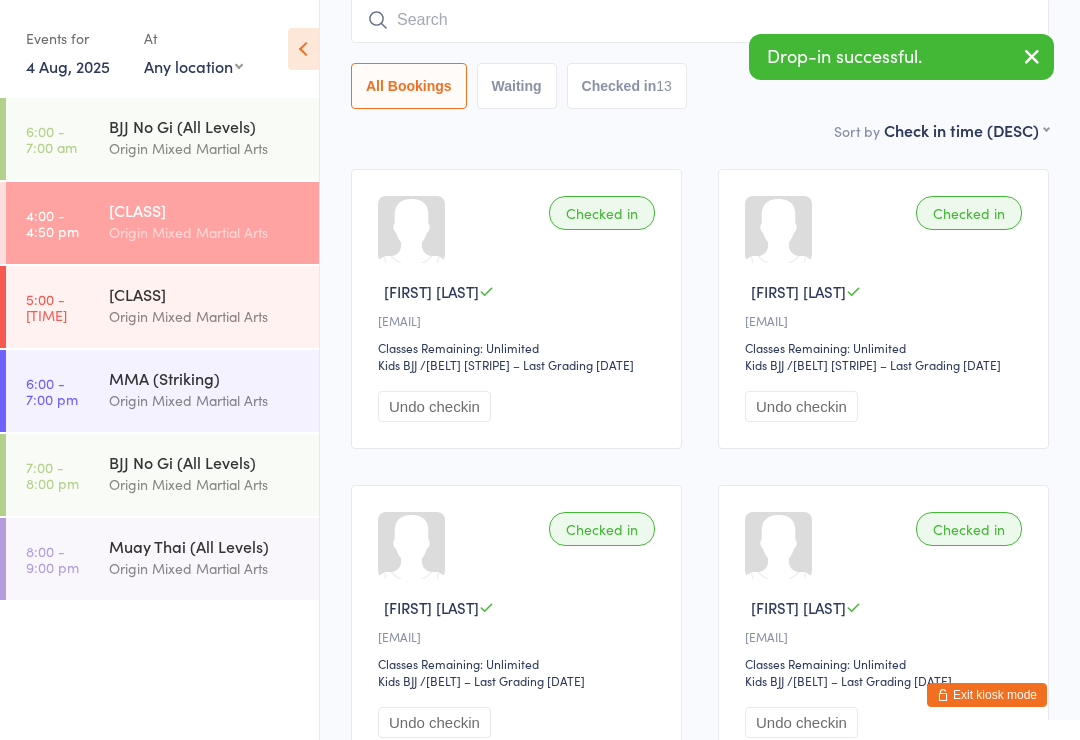 scroll, scrollTop: 181, scrollLeft: 0, axis: vertical 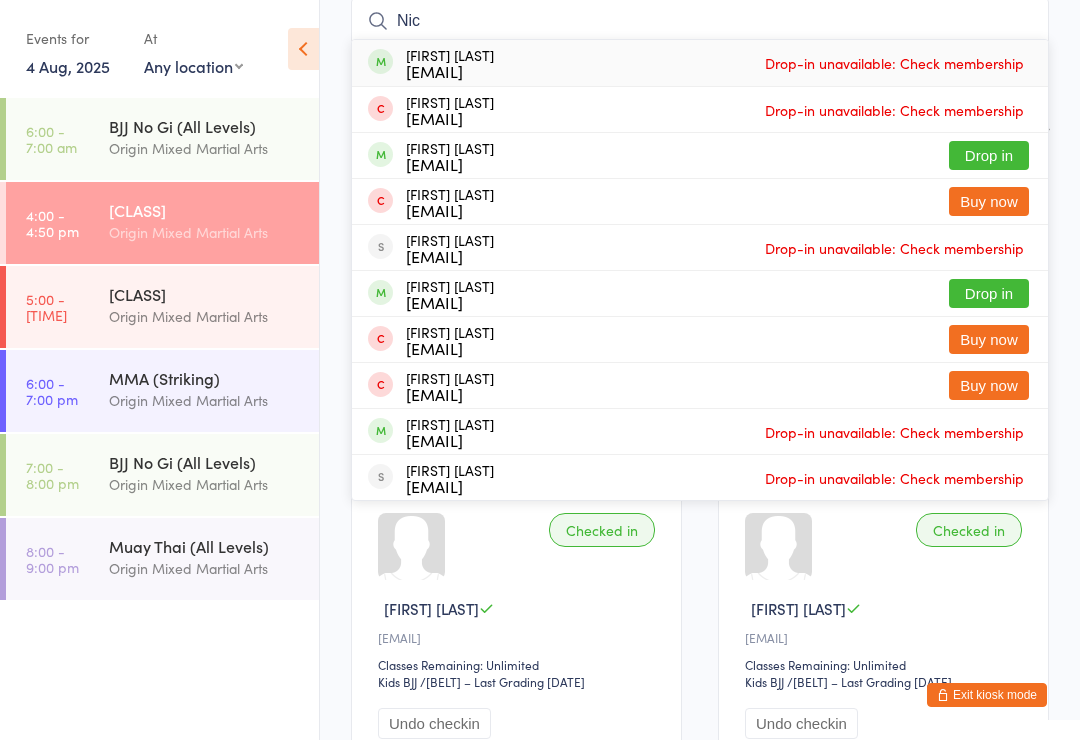 type on "Nic" 